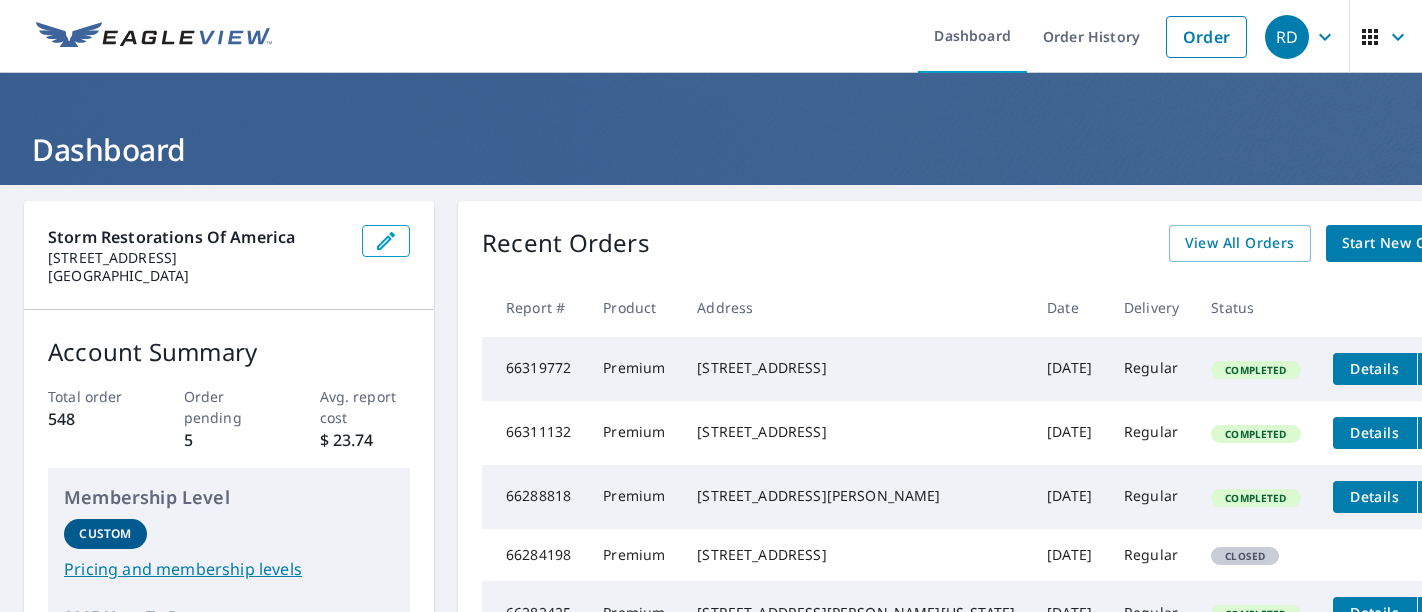 scroll, scrollTop: 0, scrollLeft: 0, axis: both 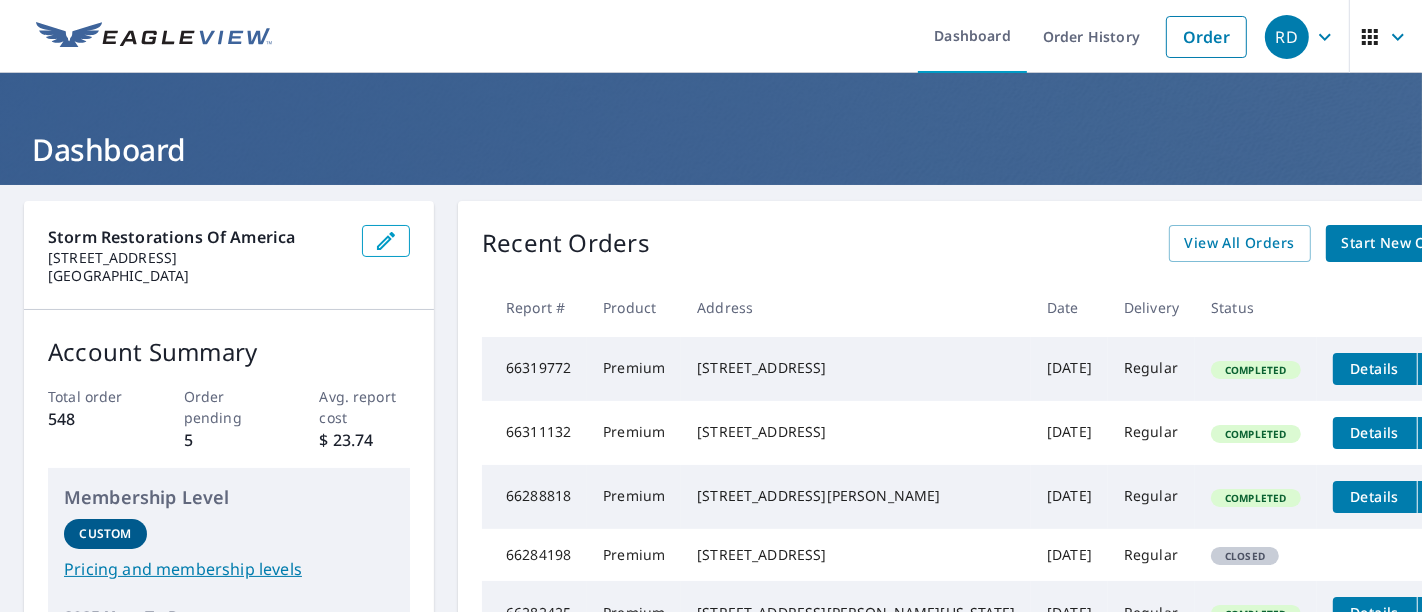 click on "Start New Order" at bounding box center [1400, 243] 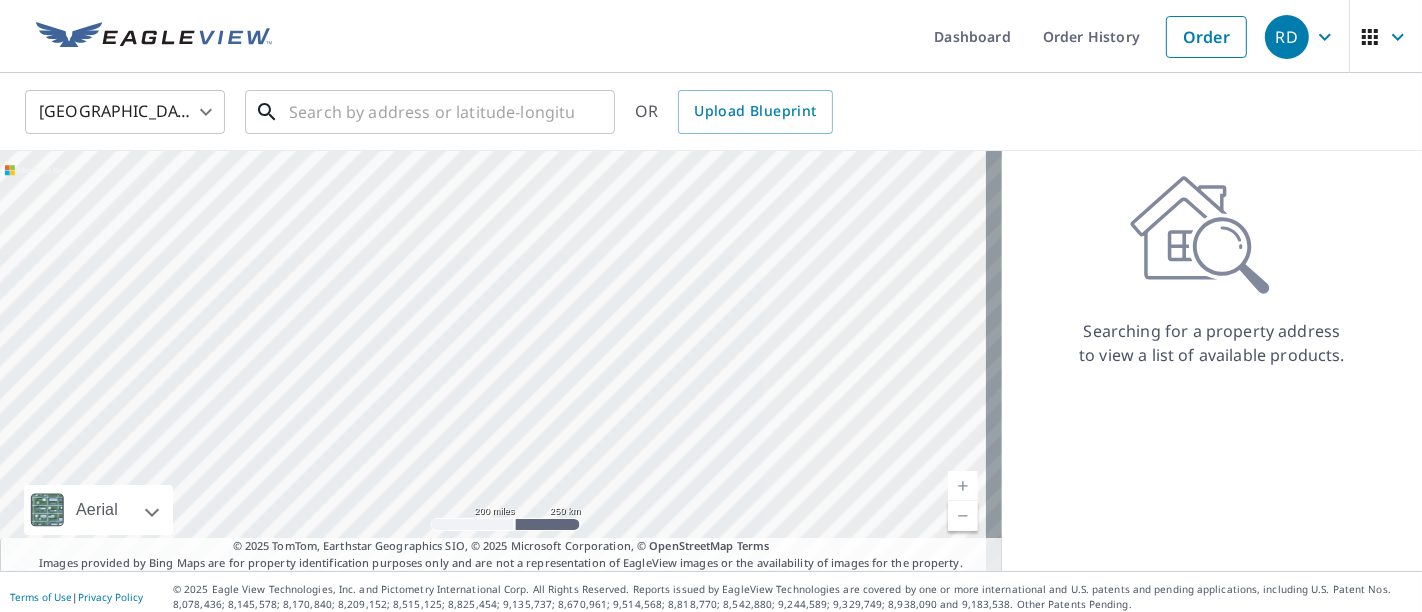 click at bounding box center (431, 112) 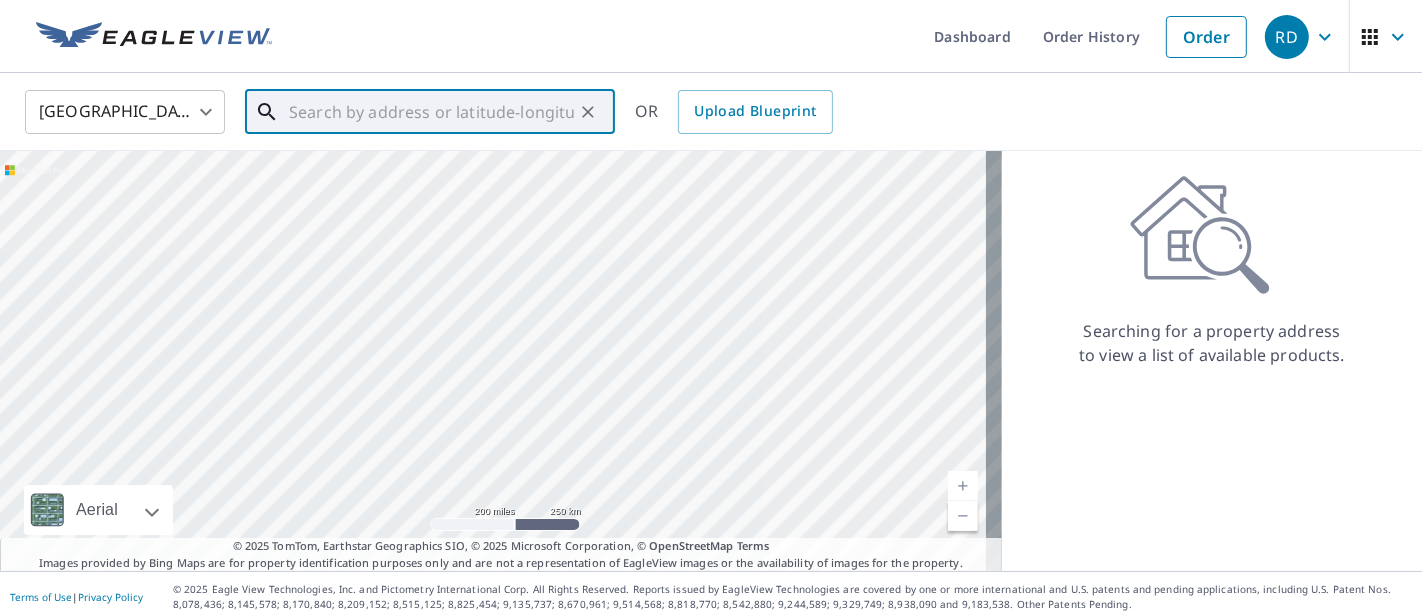 paste on "227 E Scioto St, St James, MO 65559" 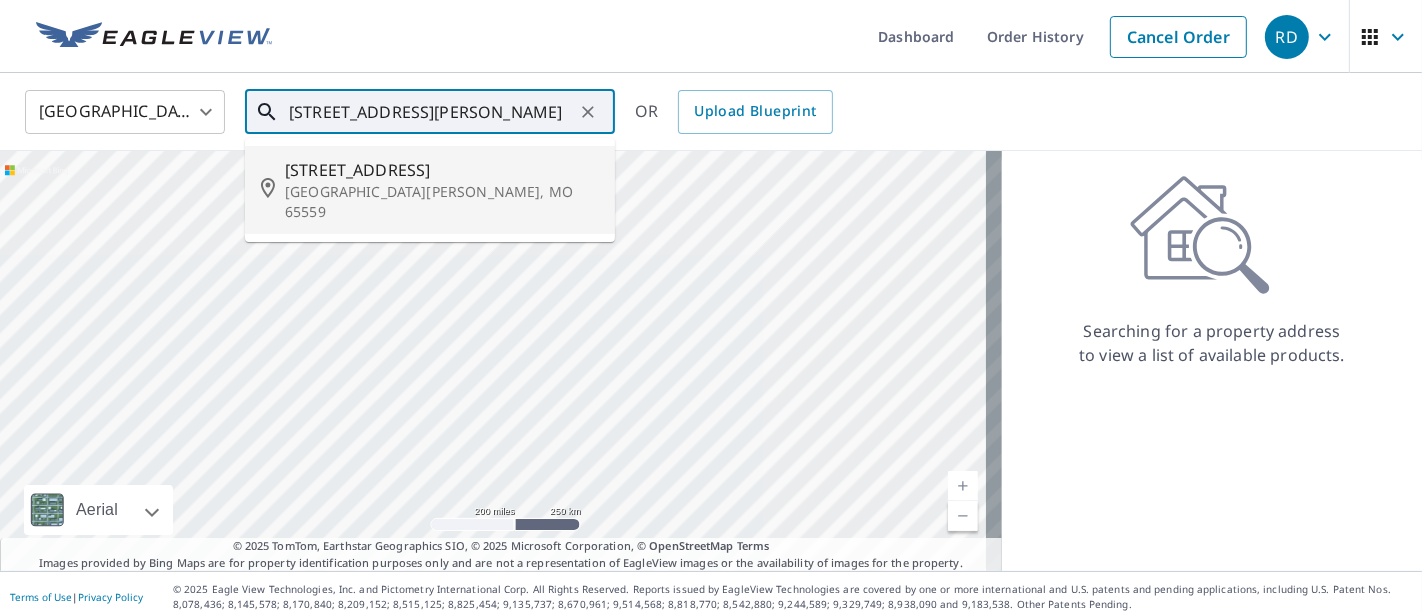 click on "227 E Scioto St" at bounding box center (442, 170) 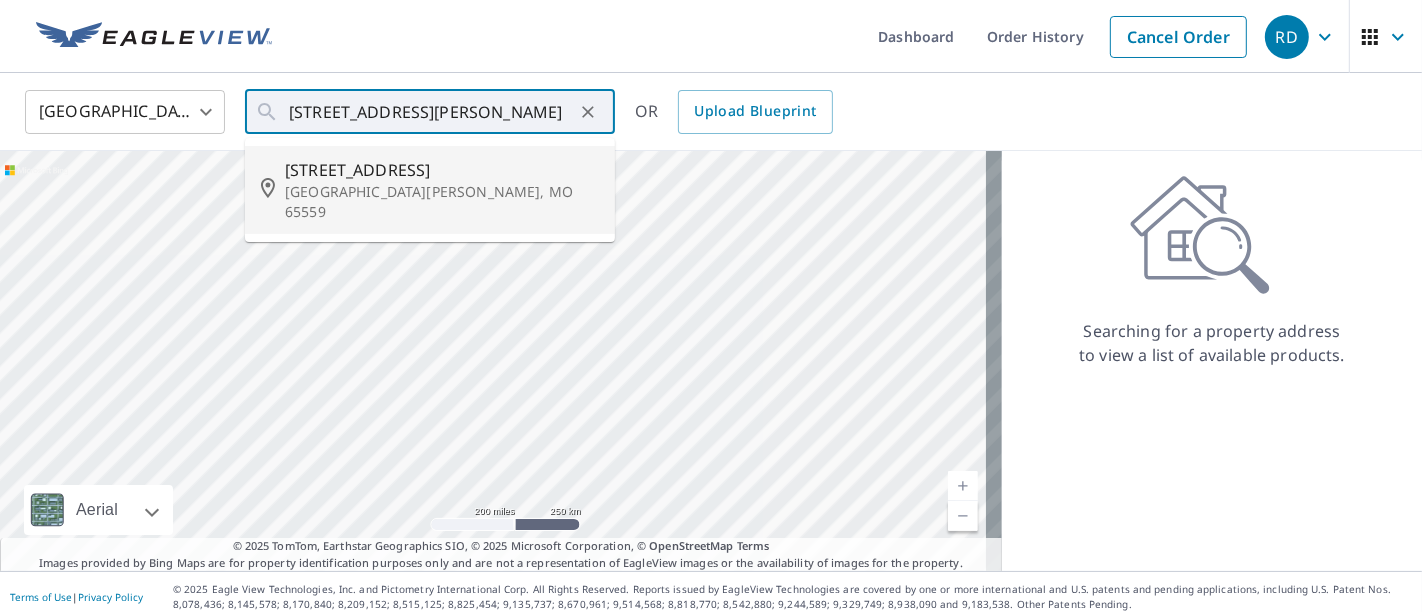 type on "227 E Scioto St Saint James, MO 65559" 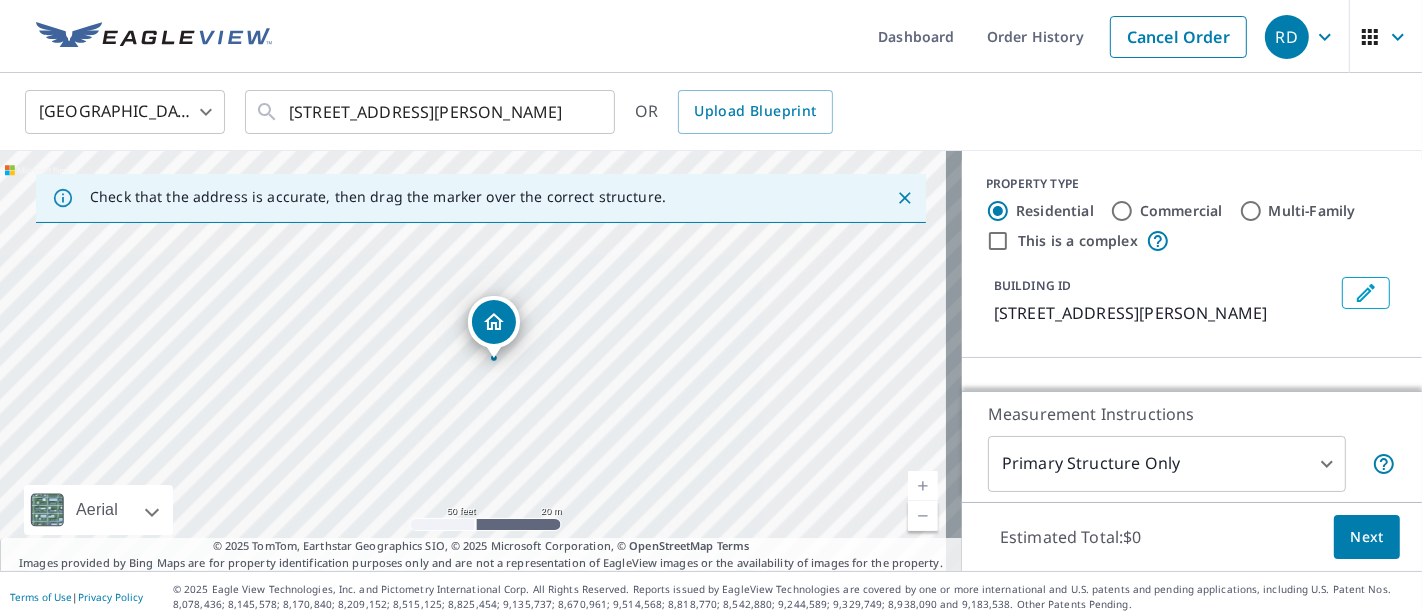 drag, startPoint x: 640, startPoint y: 341, endPoint x: 625, endPoint y: 285, distance: 57.974133 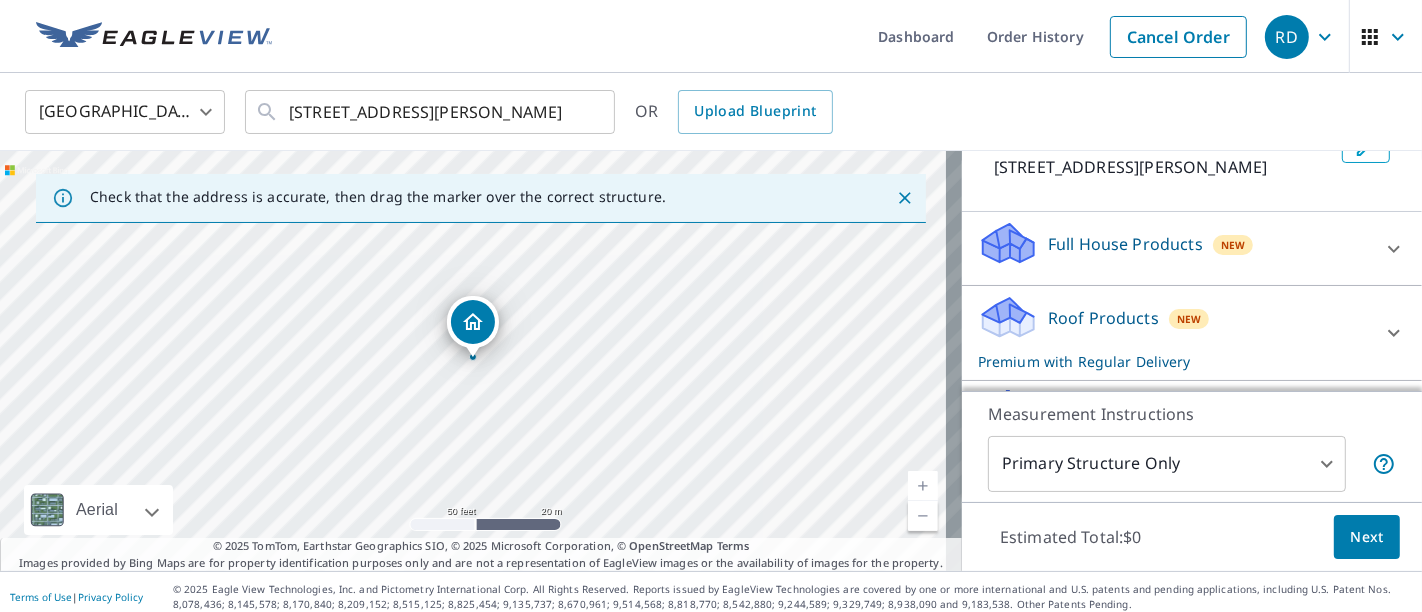 scroll, scrollTop: 222, scrollLeft: 0, axis: vertical 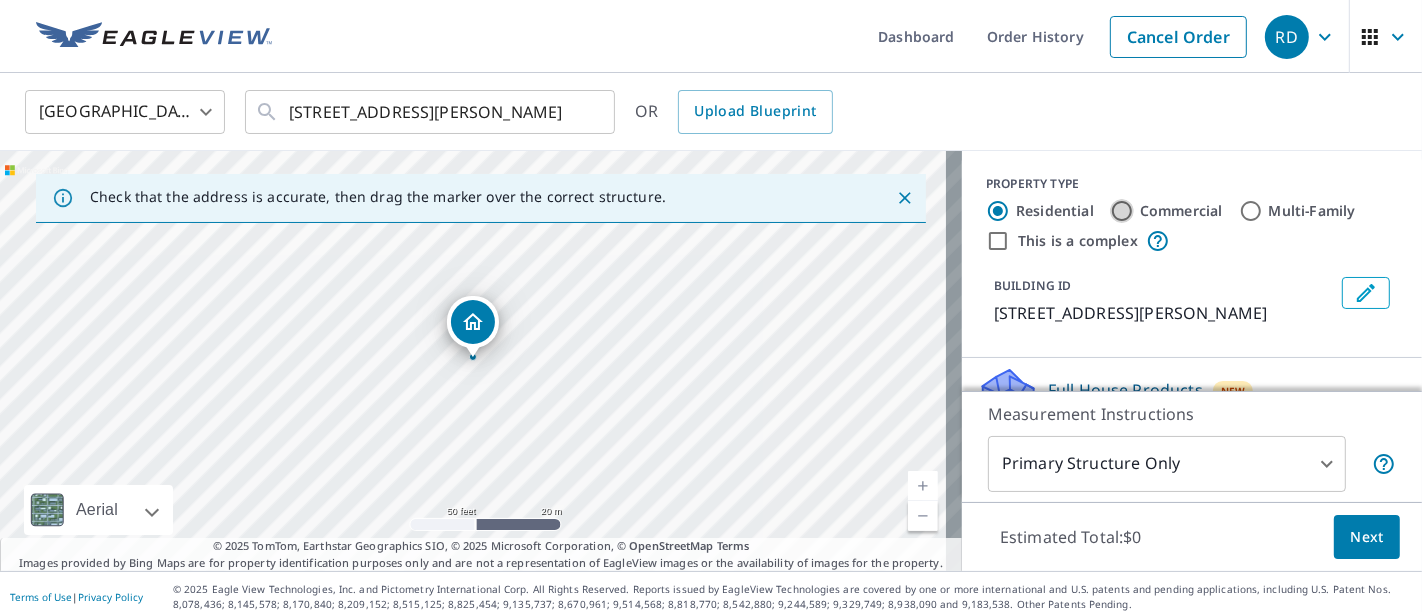 click on "Commercial" at bounding box center [1122, 211] 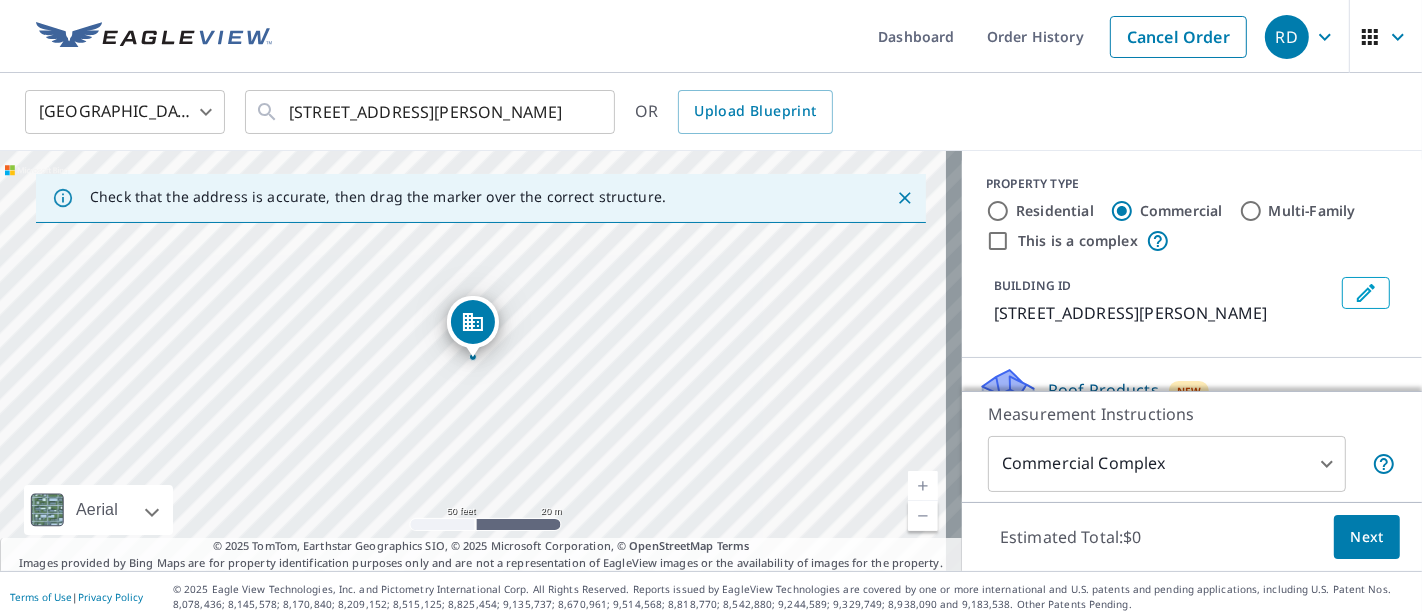 click on "Residential" at bounding box center (1055, 211) 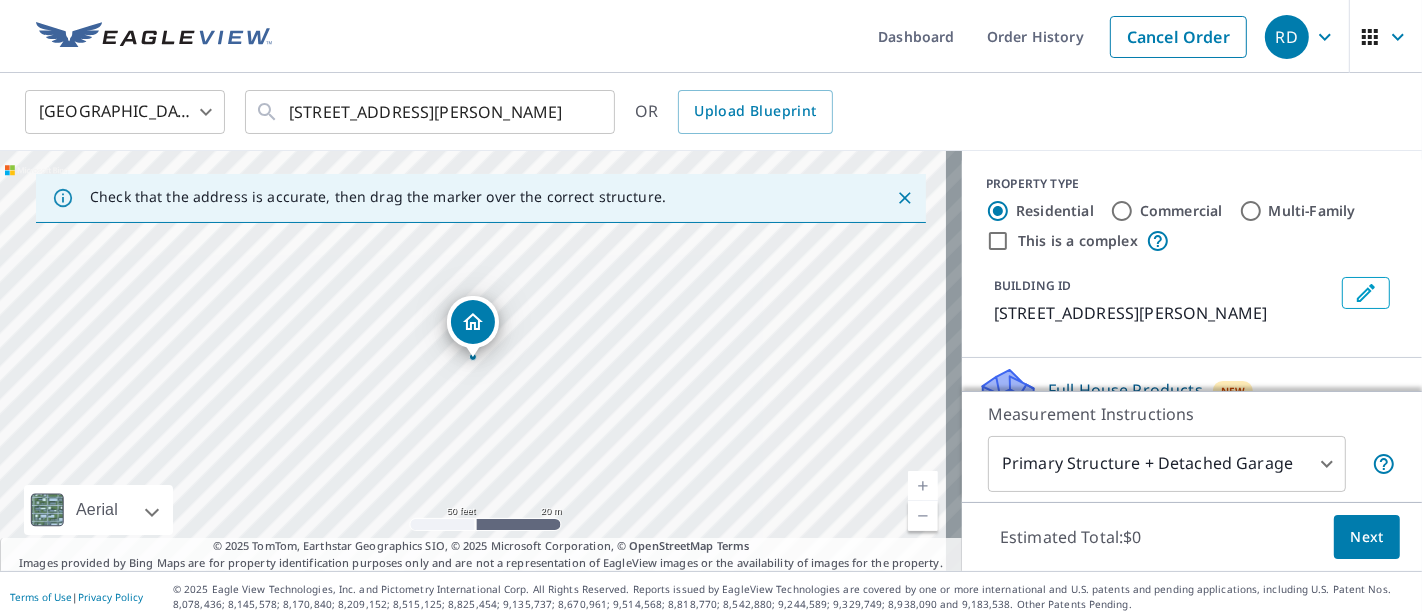 click on "RD RD
Dashboard Order History Cancel Order RD United States US ​ 227 E Scioto St Saint James, MO 65559 ​ OR Upload Blueprint Check that the address is accurate, then drag the marker over the correct structure. 227 E Scioto St Saint James, MO 65559 Aerial Road A standard road map Aerial A detailed look from above Labels Labels 50 feet 20 m © 2025 TomTom, © Vexcel Imaging, © 2025 Microsoft Corporation,  © OpenStreetMap Terms © 2025 TomTom, Earthstar Geographics SIO, © 2025 Microsoft Corporation, ©   OpenStreetMap   Terms Images provided by Bing Maps are for property identification purposes only and are not a representation of EagleView images or the availability of images for the property. PROPERTY TYPE Residential Commercial Multi-Family This is a complex BUILDING ID 227 E Scioto St, Saint James, MO, 65559 Full House Products New Full House™ $91 Roof Products New Premium with Regular Delivery Premium $0 Delivery Regular $0 8 ​ QuickSquares™ $18 Gutter $13.75 Bid Perfect™ $18 New $63.25" at bounding box center [711, 306] 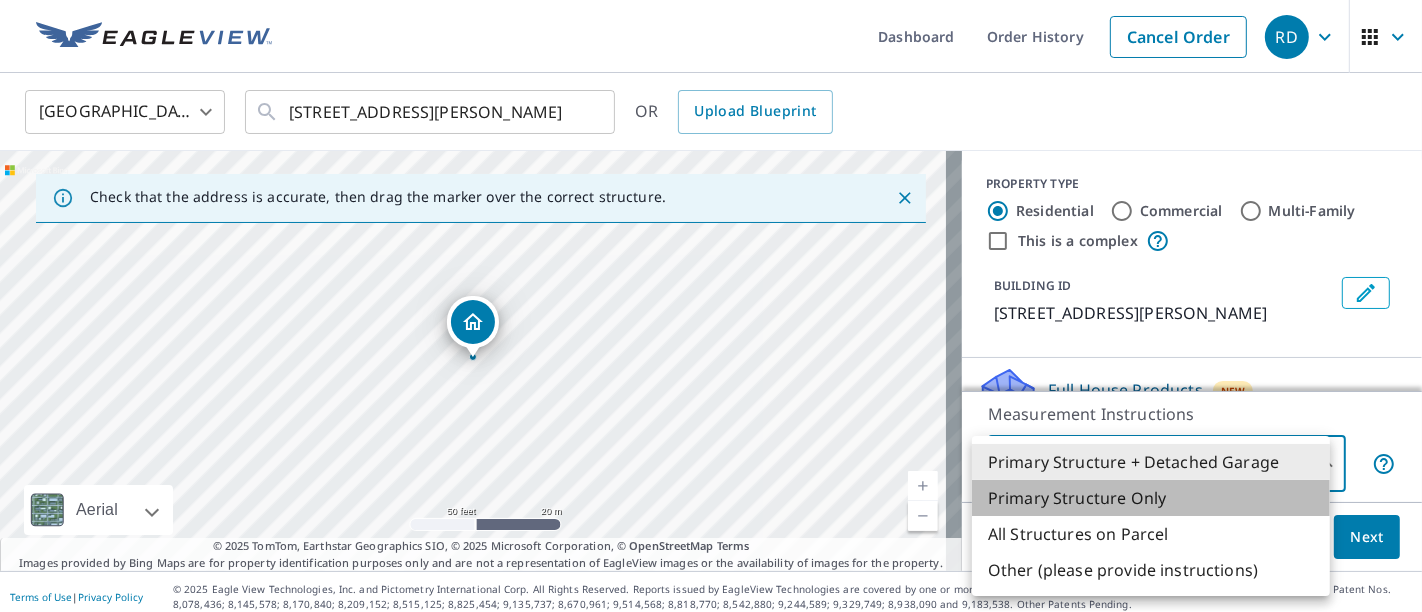 click on "Primary Structure Only" at bounding box center (1151, 498) 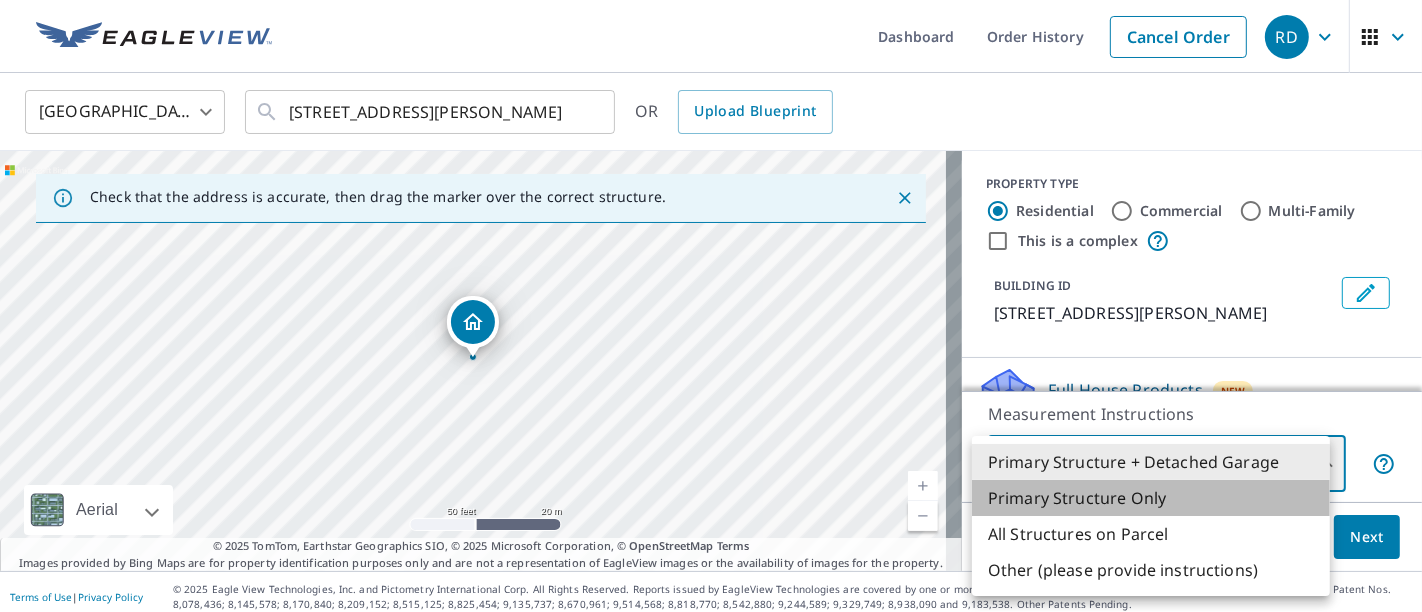 type on "2" 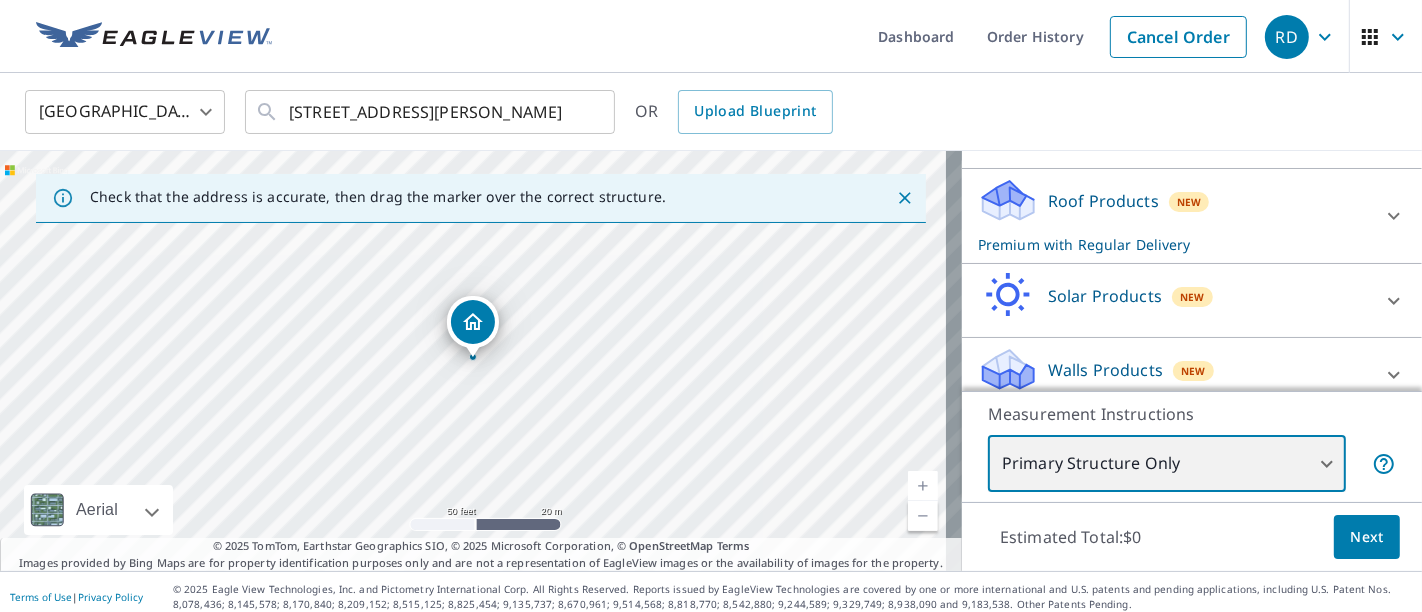 scroll, scrollTop: 281, scrollLeft: 0, axis: vertical 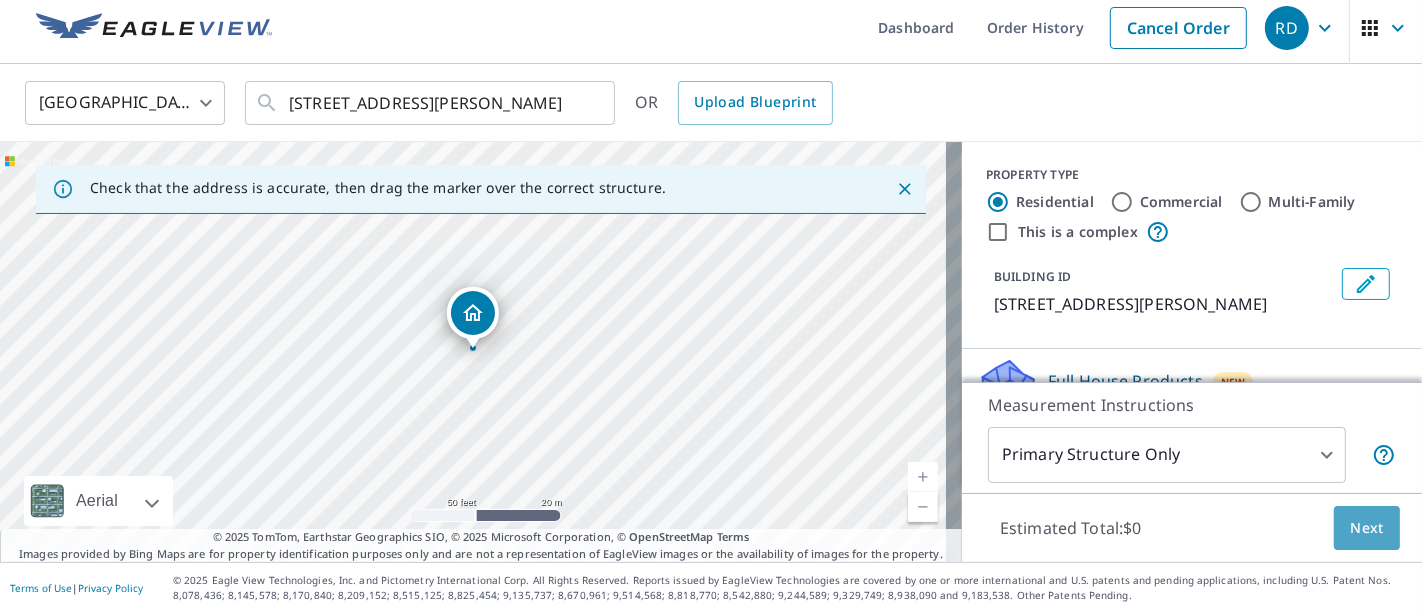 click on "Next" at bounding box center (1367, 528) 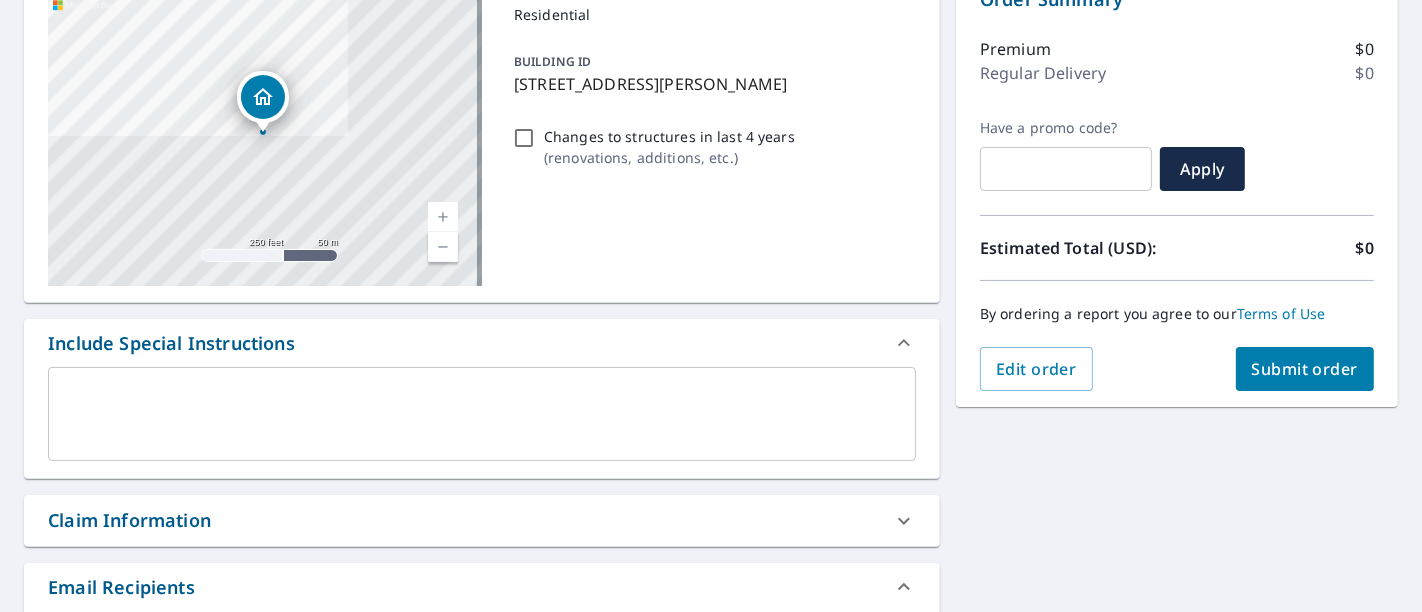 click on "Edit order" at bounding box center [1036, 369] 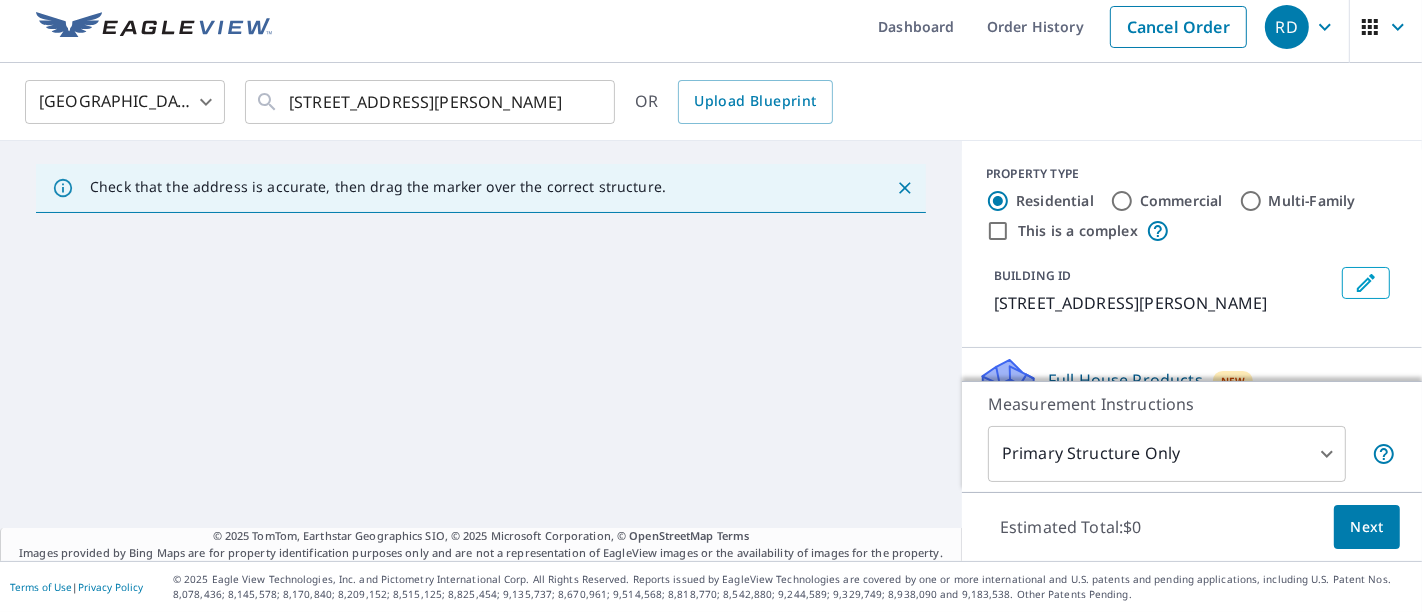 scroll, scrollTop: 9, scrollLeft: 0, axis: vertical 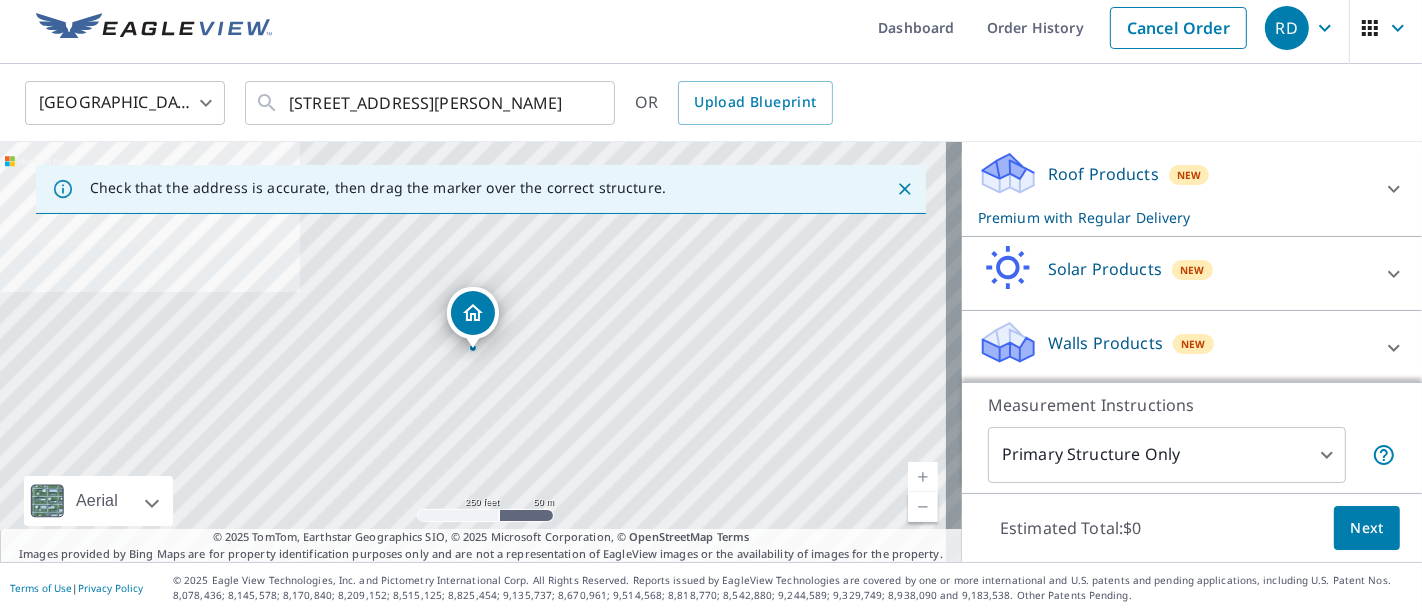 click on "Next" at bounding box center [1367, 528] 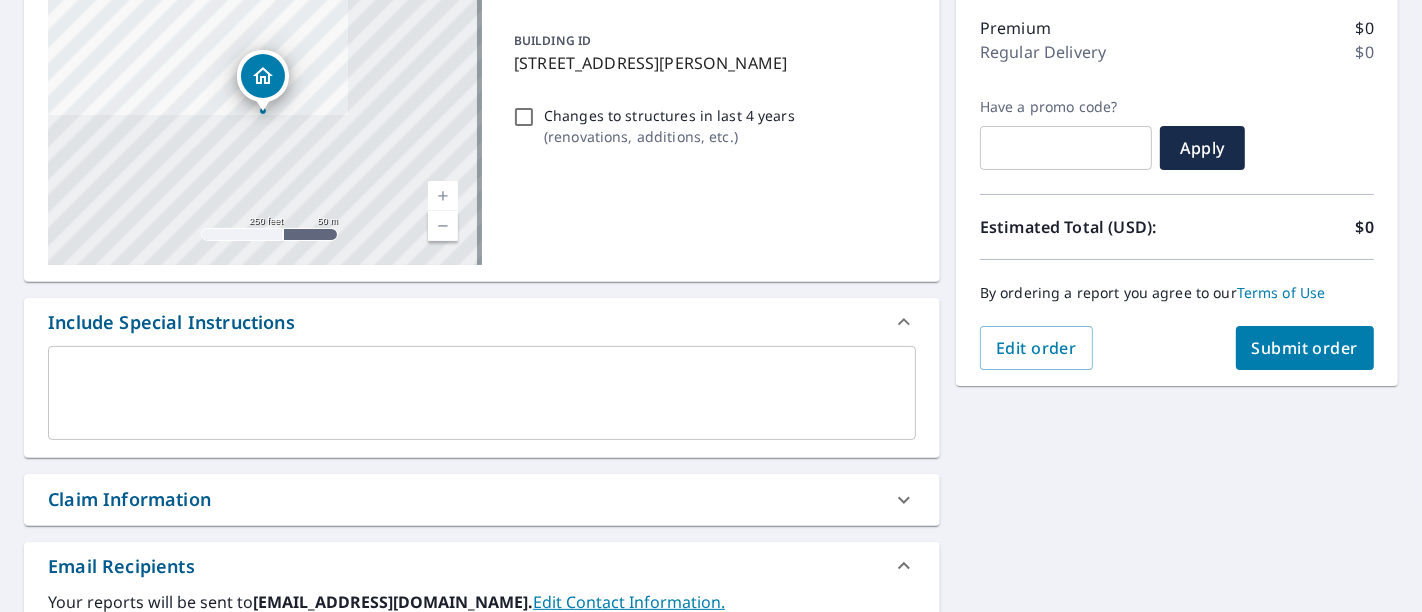 scroll, scrollTop: 333, scrollLeft: 0, axis: vertical 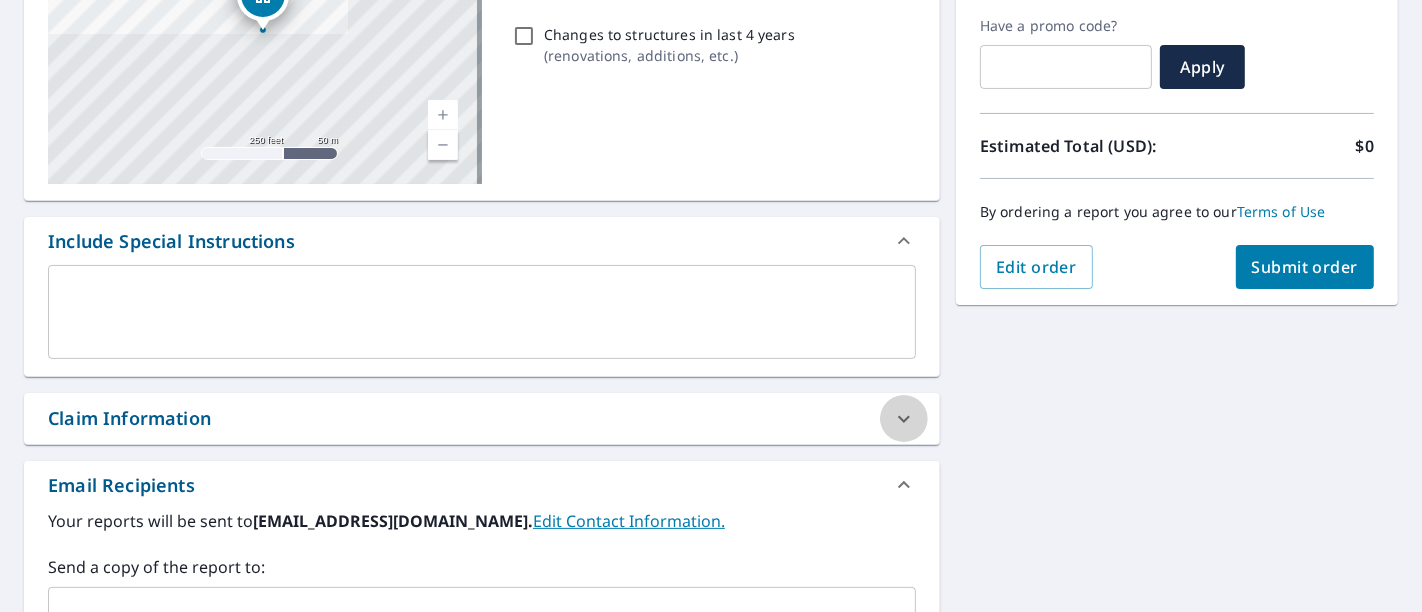 click at bounding box center [904, 419] 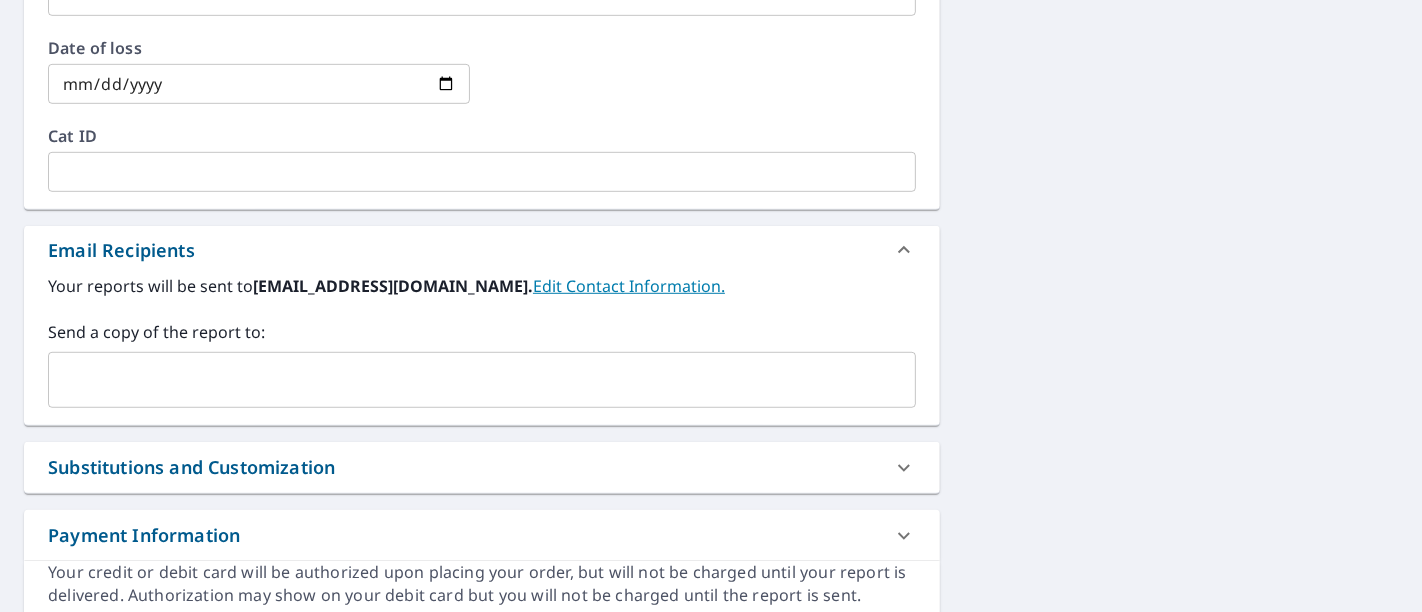 scroll, scrollTop: 1000, scrollLeft: 0, axis: vertical 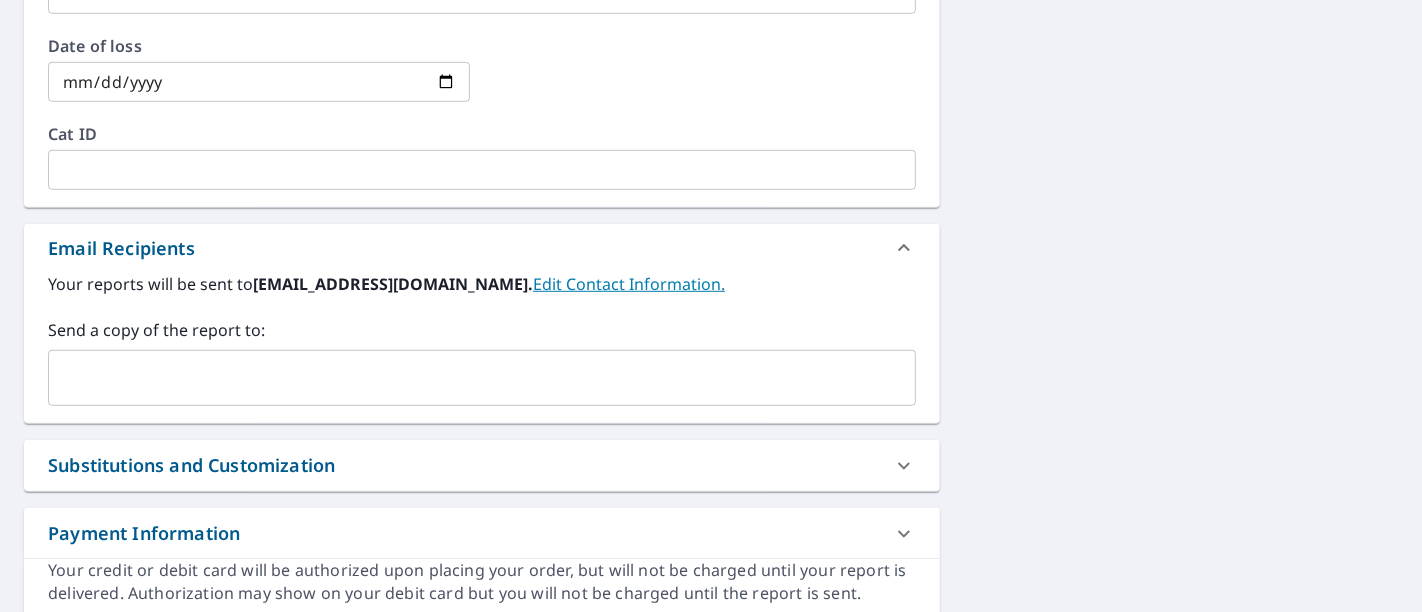click at bounding box center (904, 248) 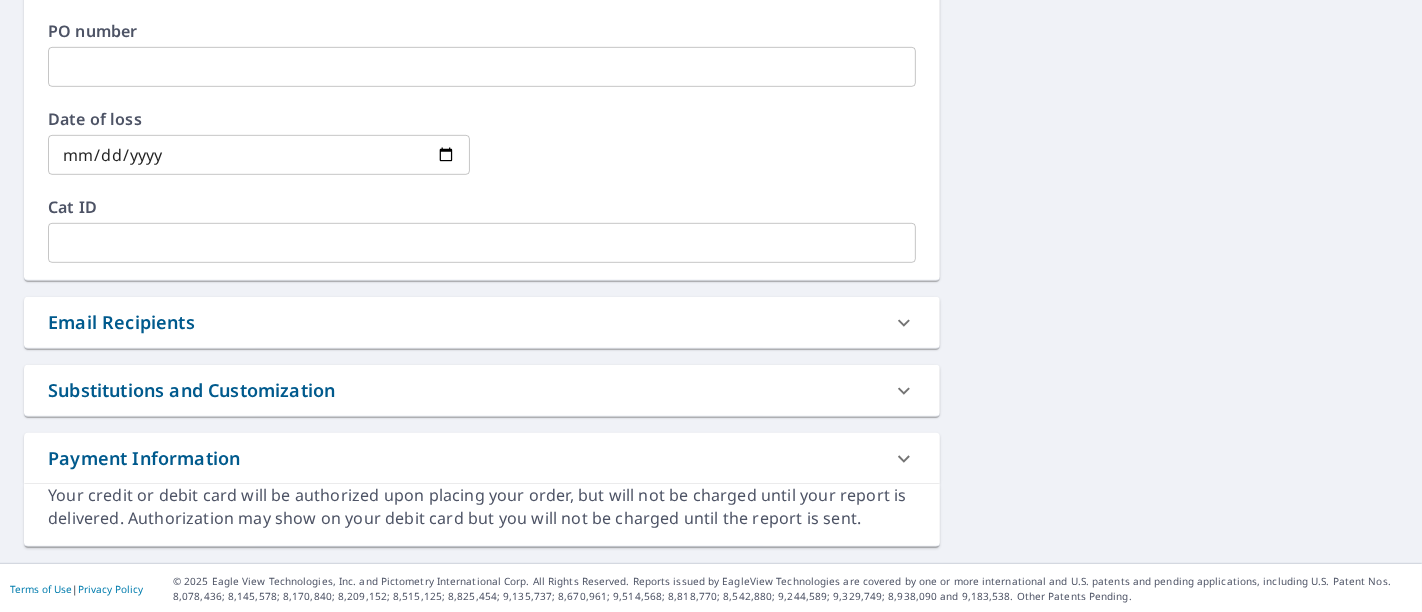 scroll, scrollTop: 925, scrollLeft: 0, axis: vertical 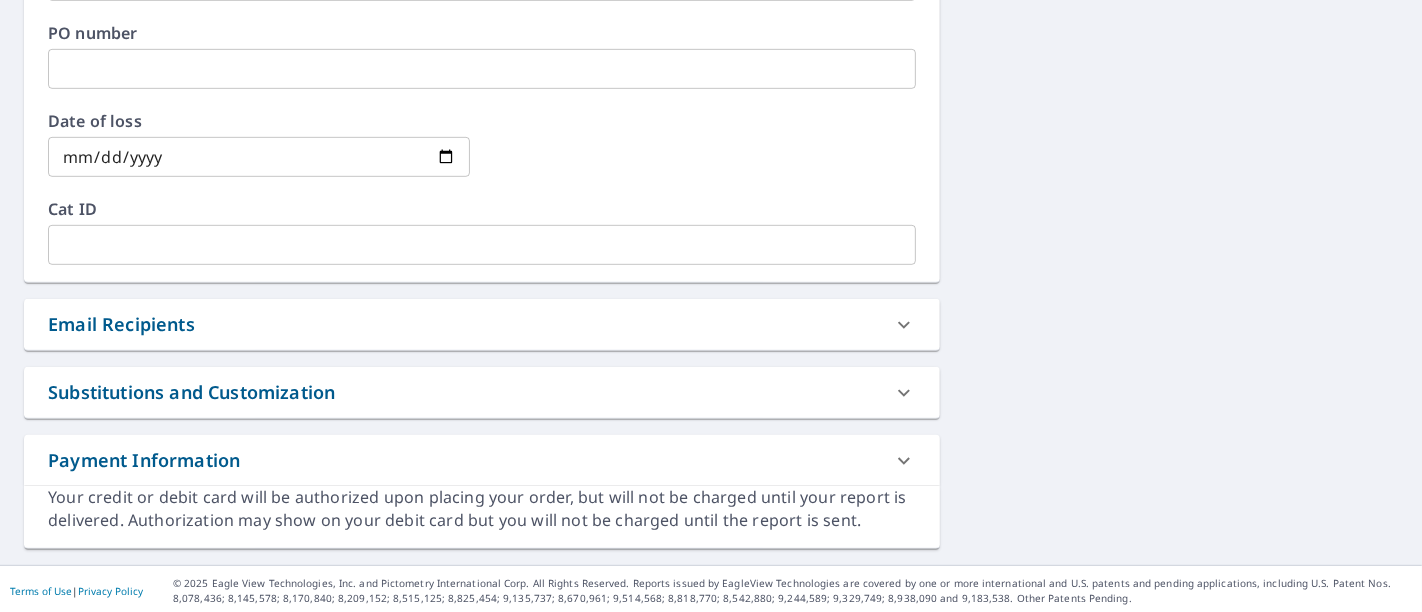 click at bounding box center (904, 393) 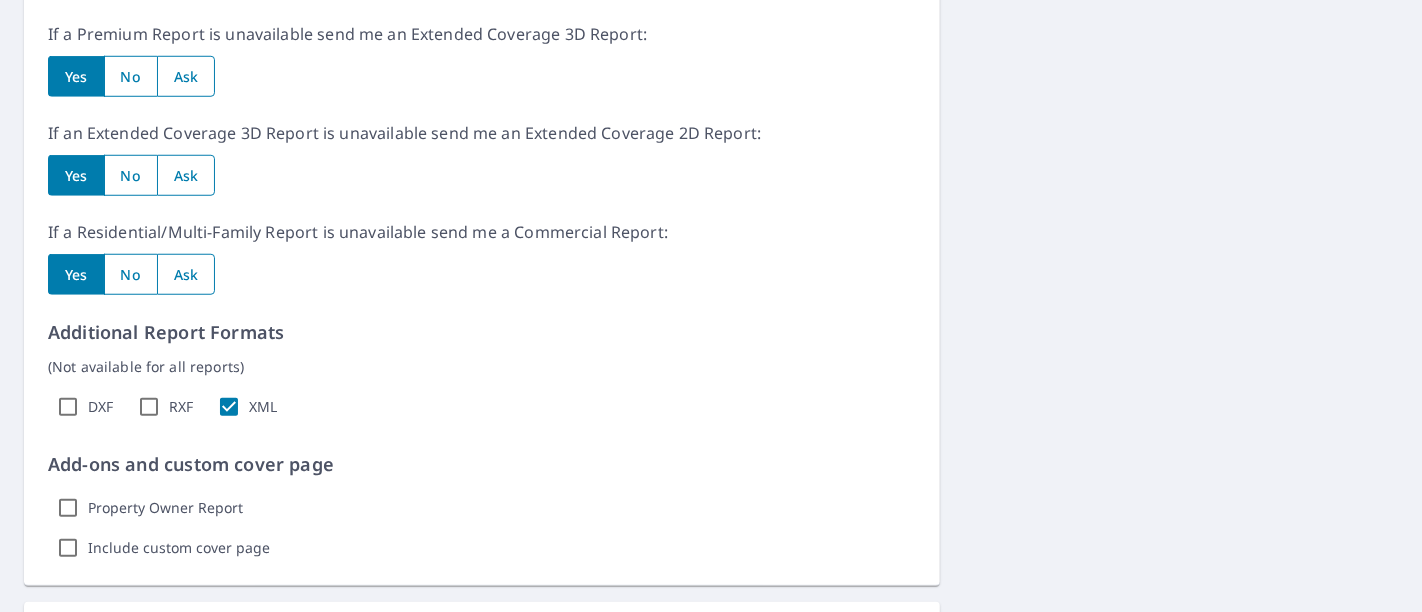 scroll, scrollTop: 1533, scrollLeft: 0, axis: vertical 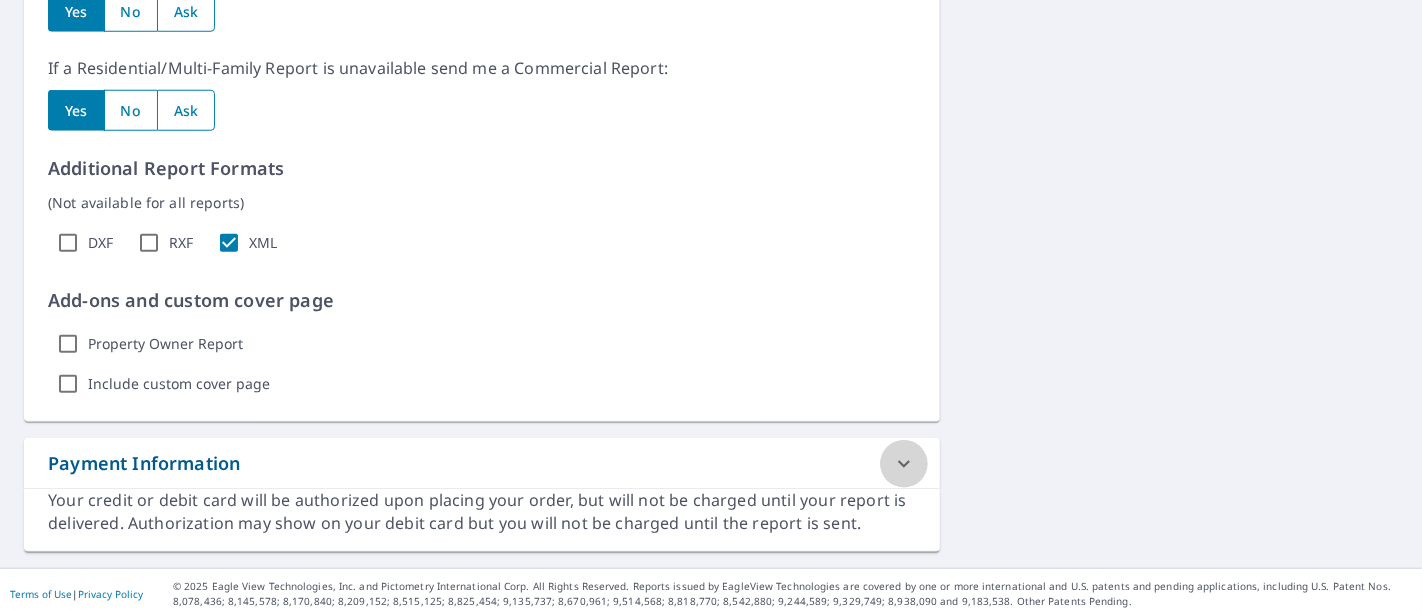 click 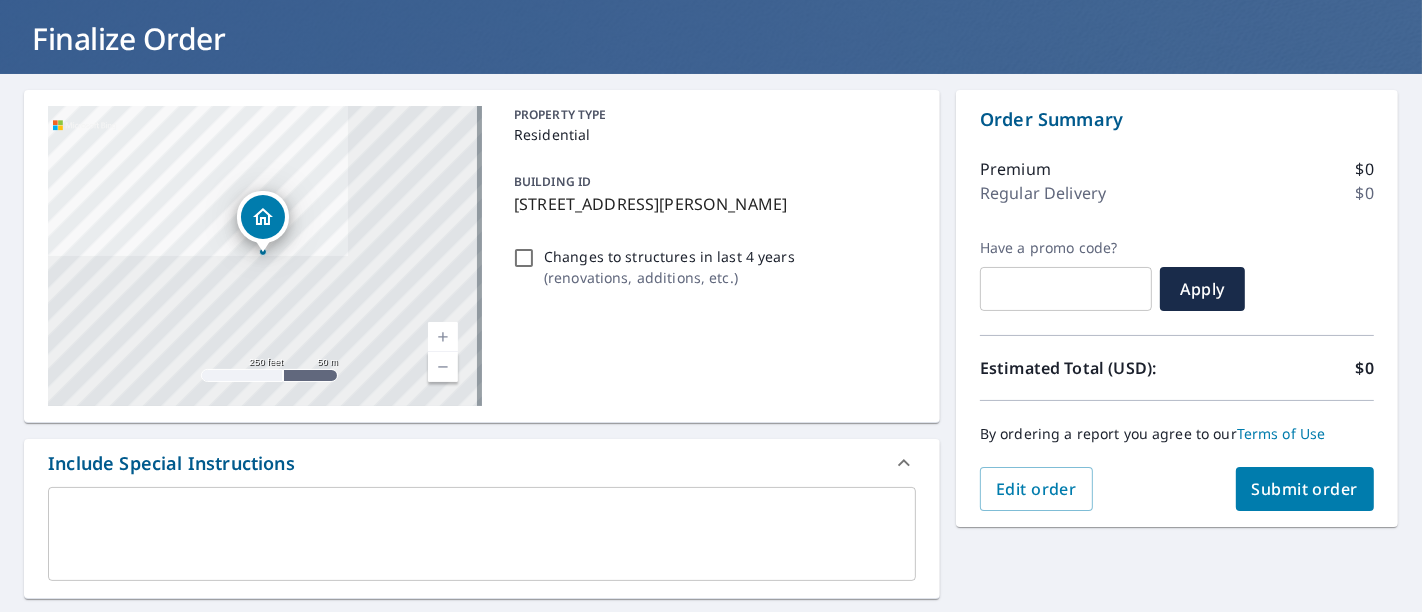 scroll, scrollTop: 222, scrollLeft: 0, axis: vertical 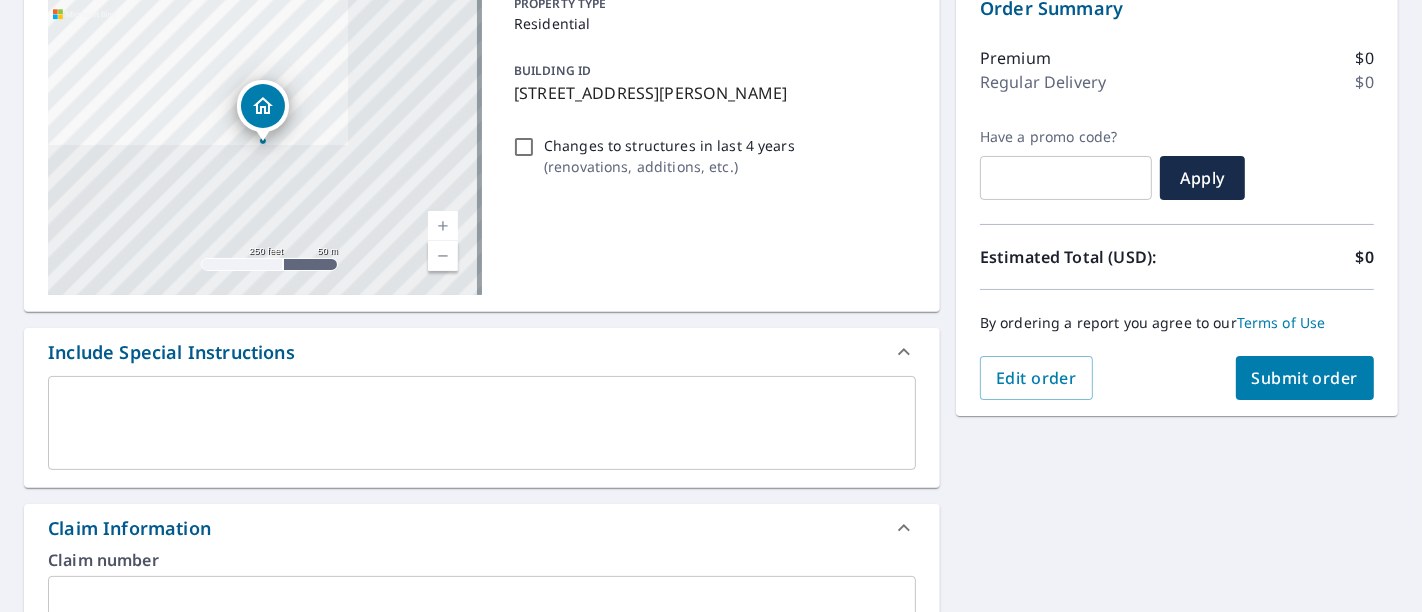 click on "Edit order" at bounding box center (1036, 378) 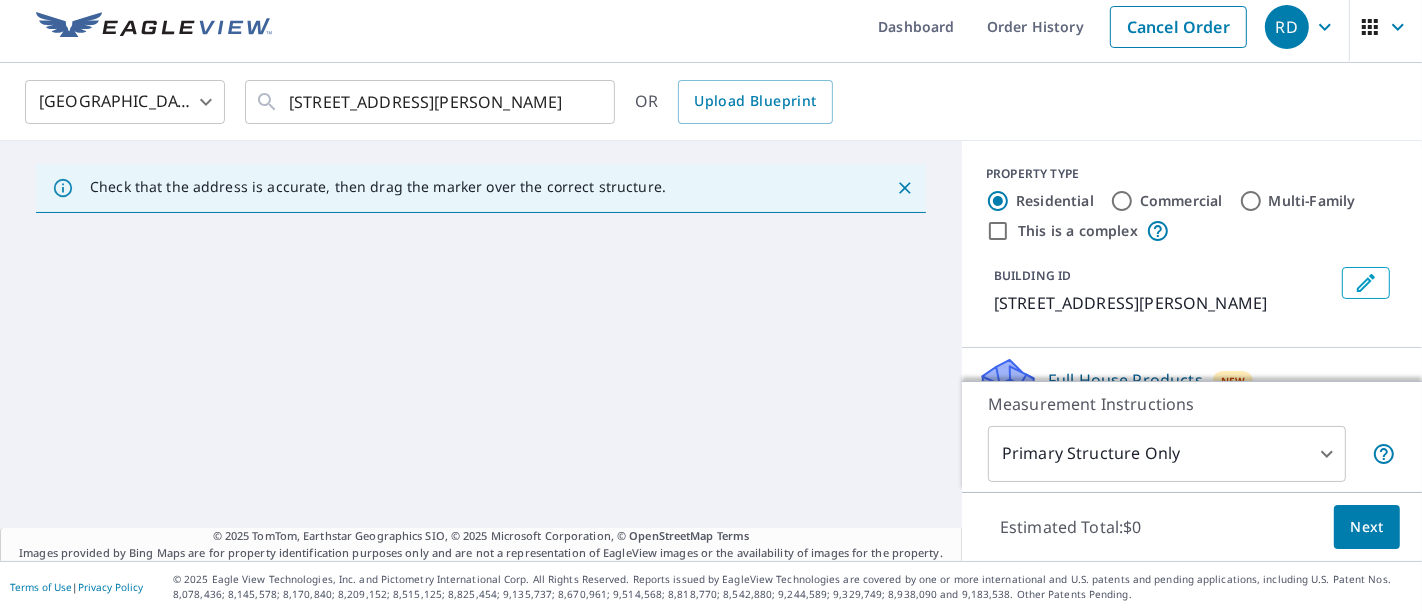 scroll, scrollTop: 9, scrollLeft: 0, axis: vertical 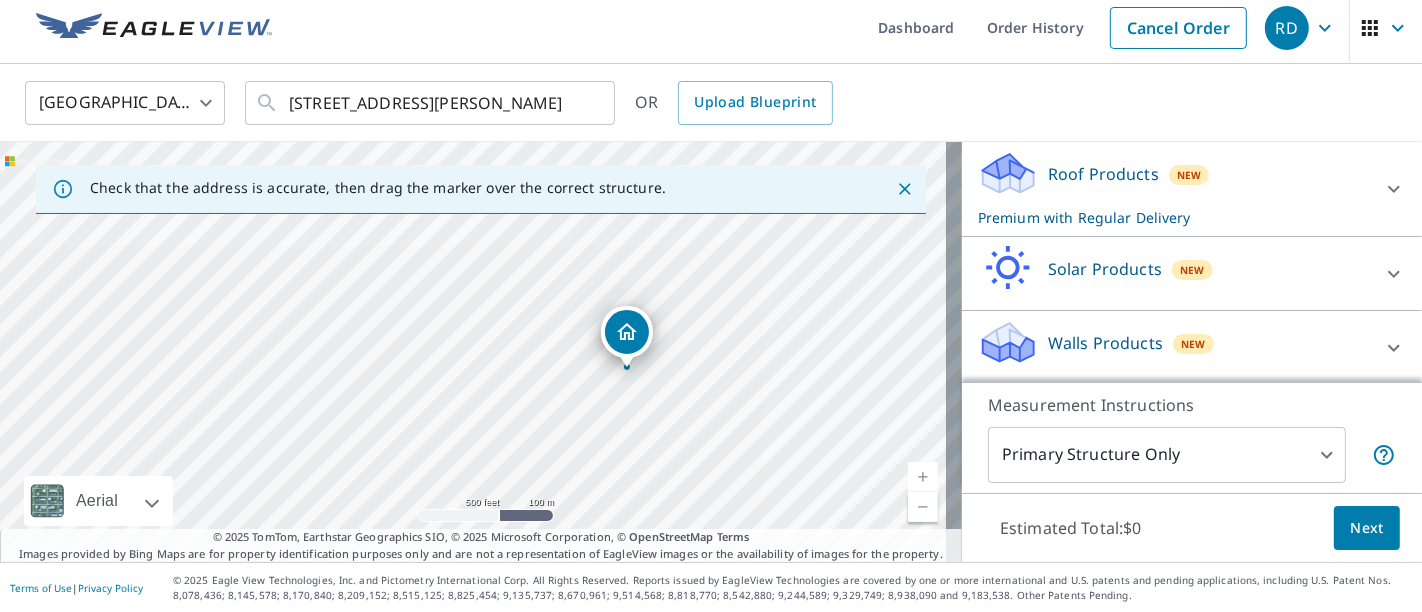 click on "RD RD
Dashboard Order History Cancel Order RD United States US ​ 227 E Scioto St Saint James, MO 65559 ​ OR Upload Blueprint Check that the address is accurate, then drag the marker over the correct structure. 227 E Scioto St Saint James, MO 65559 Aerial Road A standard road map Aerial A detailed look from above Labels Labels 500 feet 100 m © 2025 TomTom, © Vexcel Imaging, © 2025 Microsoft Corporation,  © OpenStreetMap Terms © 2025 TomTom, Earthstar Geographics SIO, © 2025 Microsoft Corporation, ©   OpenStreetMap   Terms Images provided by Bing Maps are for property identification purposes only and are not a representation of EagleView images or the availability of images for the property. PROPERTY TYPE Residential Commercial Multi-Family This is a complex BUILDING ID 227 E Scioto St, Saint James, MO, 65559 Full House Products New Full House™ $91 Roof Products New Premium with Regular Delivery Premium $0 Delivery Regular $0 8 ​ QuickSquares™ $18 Gutter $13.75 Bid Perfect™ $18 New $30" at bounding box center (711, 306) 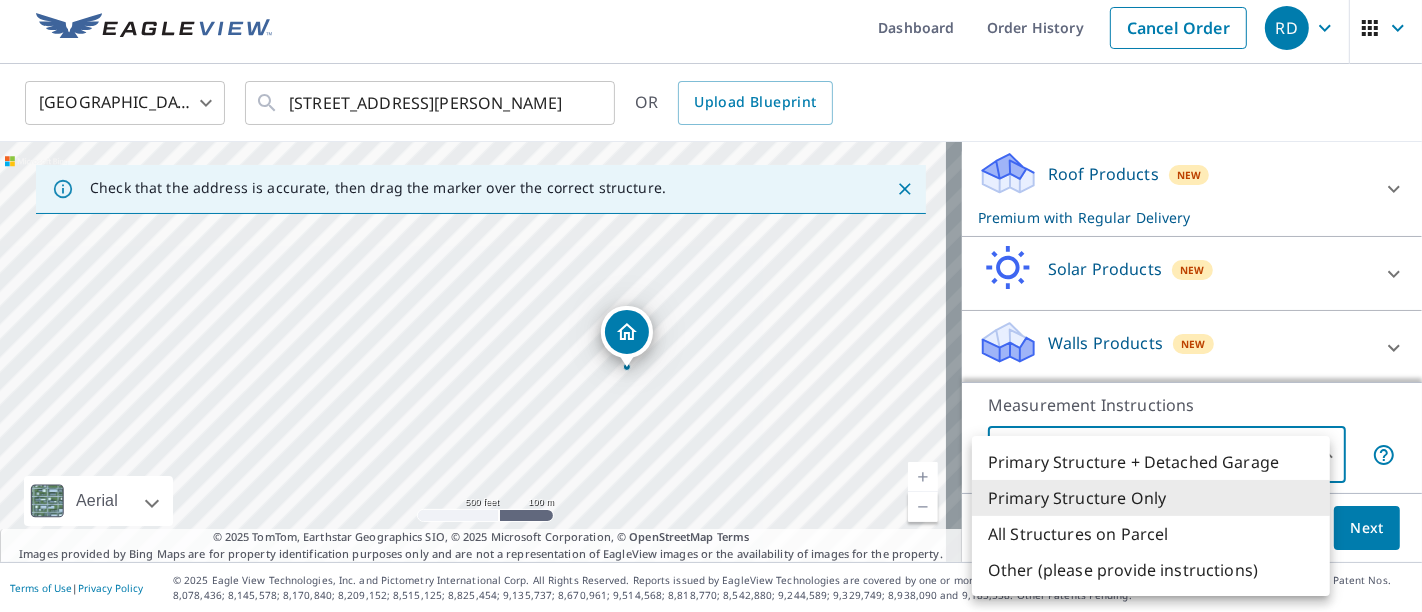 click on "Primary Structure Only" at bounding box center (1151, 498) 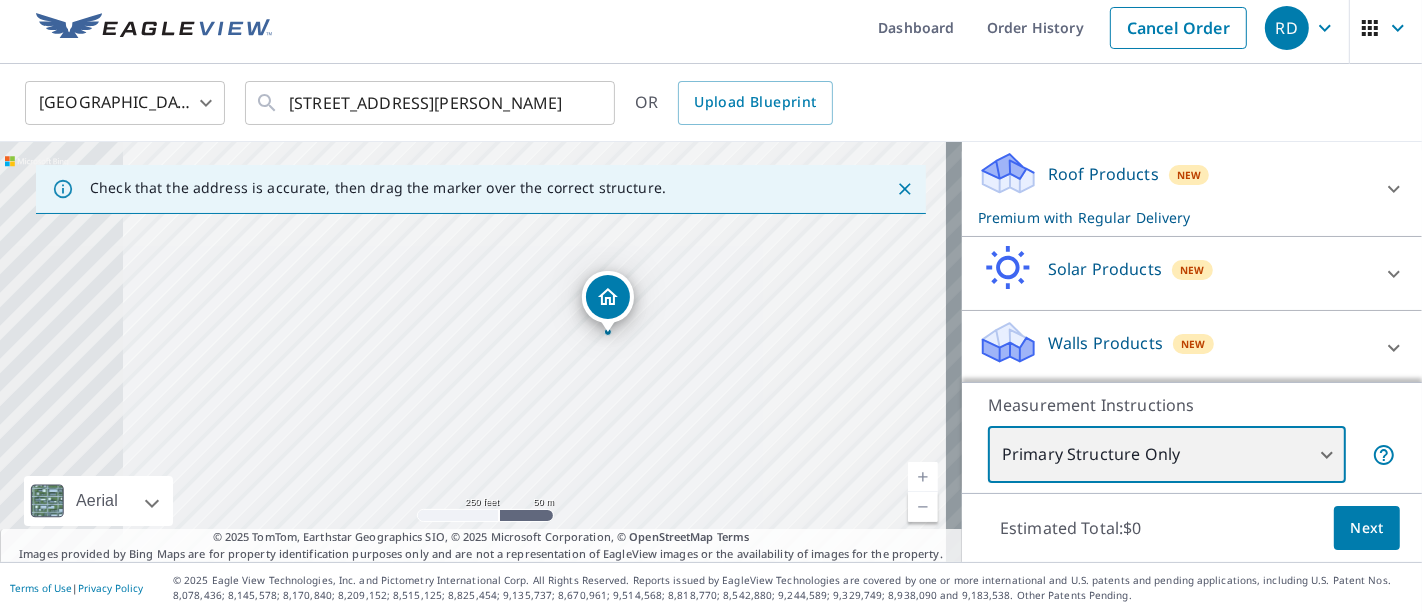 drag, startPoint x: 473, startPoint y: 386, endPoint x: 696, endPoint y: 351, distance: 225.72993 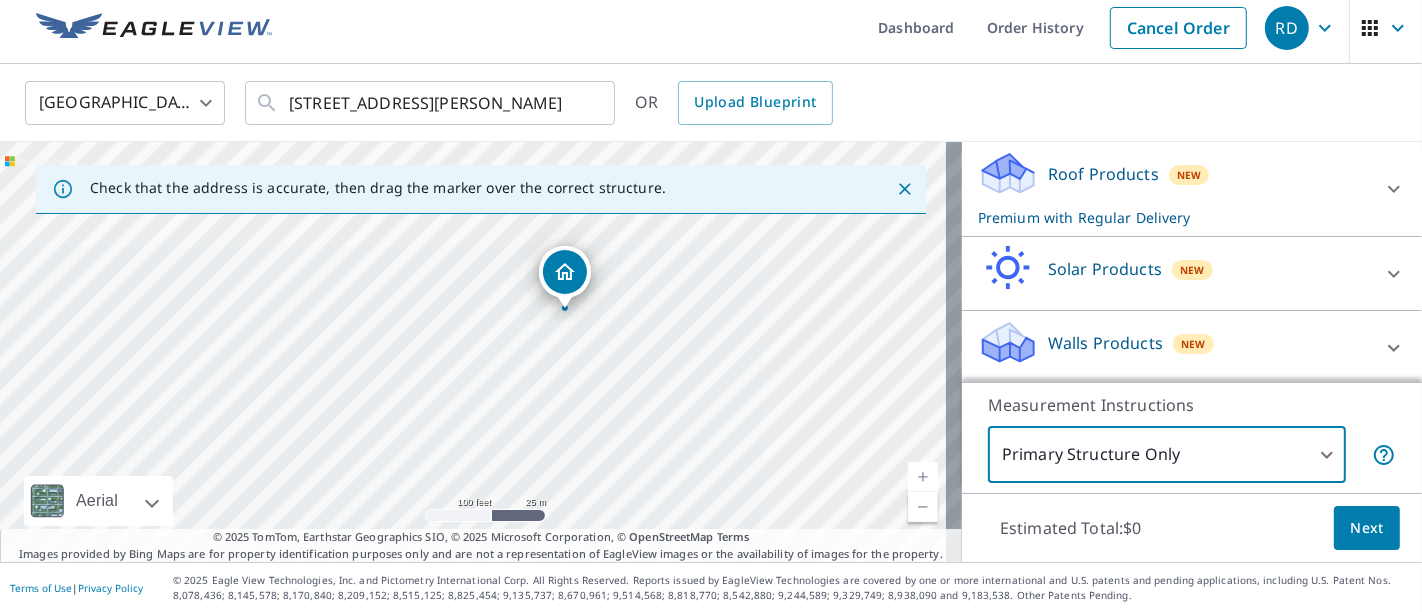 click on "Premium with Regular Delivery" at bounding box center (1174, 217) 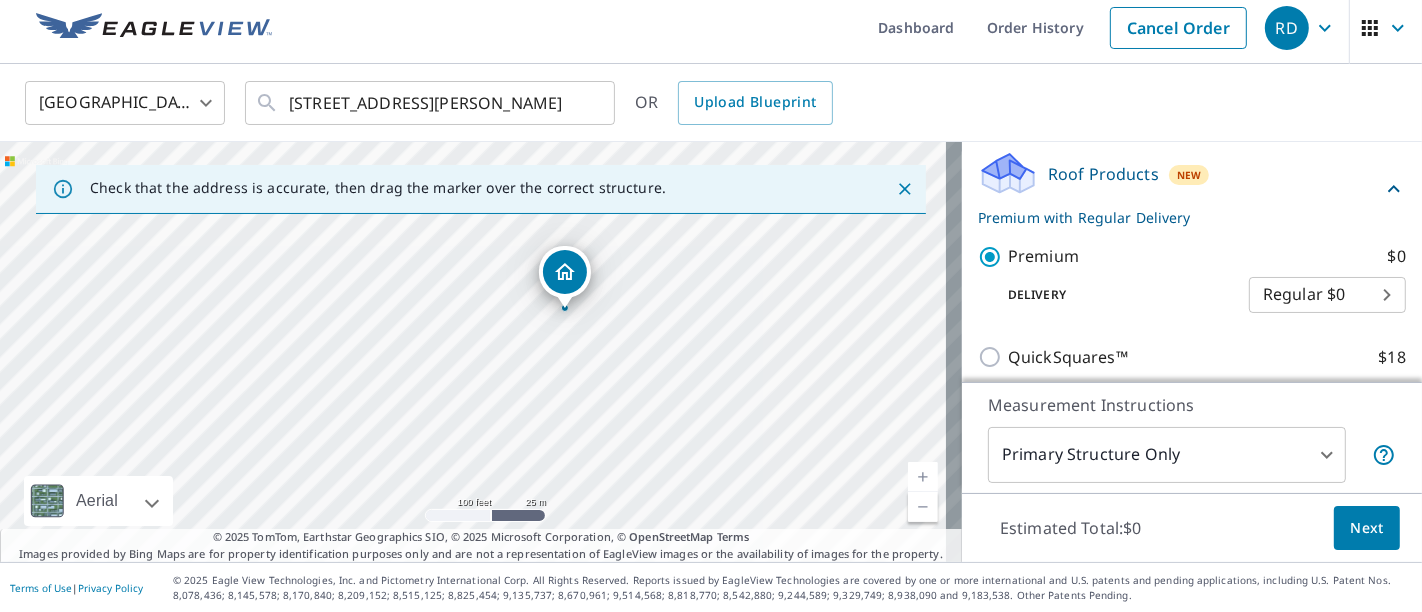 click on "RD RD
Dashboard Order History Cancel Order RD United States US ​ 227 E Scioto St Saint James, MO 65559 ​ OR Upload Blueprint Check that the address is accurate, then drag the marker over the correct structure. 227 E Scioto St Saint James, MO 65559 Aerial Road A standard road map Aerial A detailed look from above Labels Labels 100 feet 25 m © 2025 TomTom, © Vexcel Imaging, © 2025 Microsoft Corporation,  © OpenStreetMap Terms © 2025 TomTom, Earthstar Geographics SIO, © 2025 Microsoft Corporation, ©   OpenStreetMap   Terms Images provided by Bing Maps are for property identification purposes only and are not a representation of EagleView images or the availability of images for the property. PROPERTY TYPE Residential Commercial Multi-Family This is a complex BUILDING ID 227 E Scioto St, Saint James, MO, 65559 Full House Products New Full House™ $91 Roof Products New Premium with Regular Delivery Premium $0 Delivery Regular $0 8 ​ QuickSquares™ $18 Gutter $13.75 Bid Perfect™ $18 New $30 2" at bounding box center (711, 306) 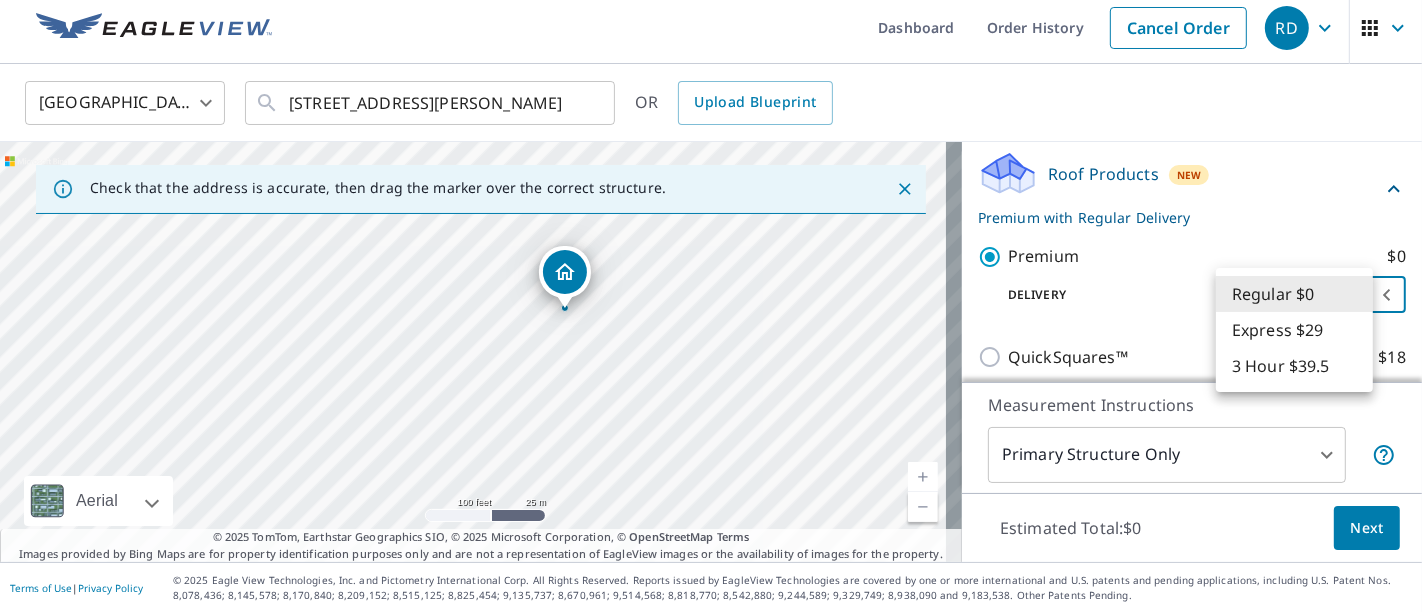 click on "3 Hour $39.5" at bounding box center [1294, 366] 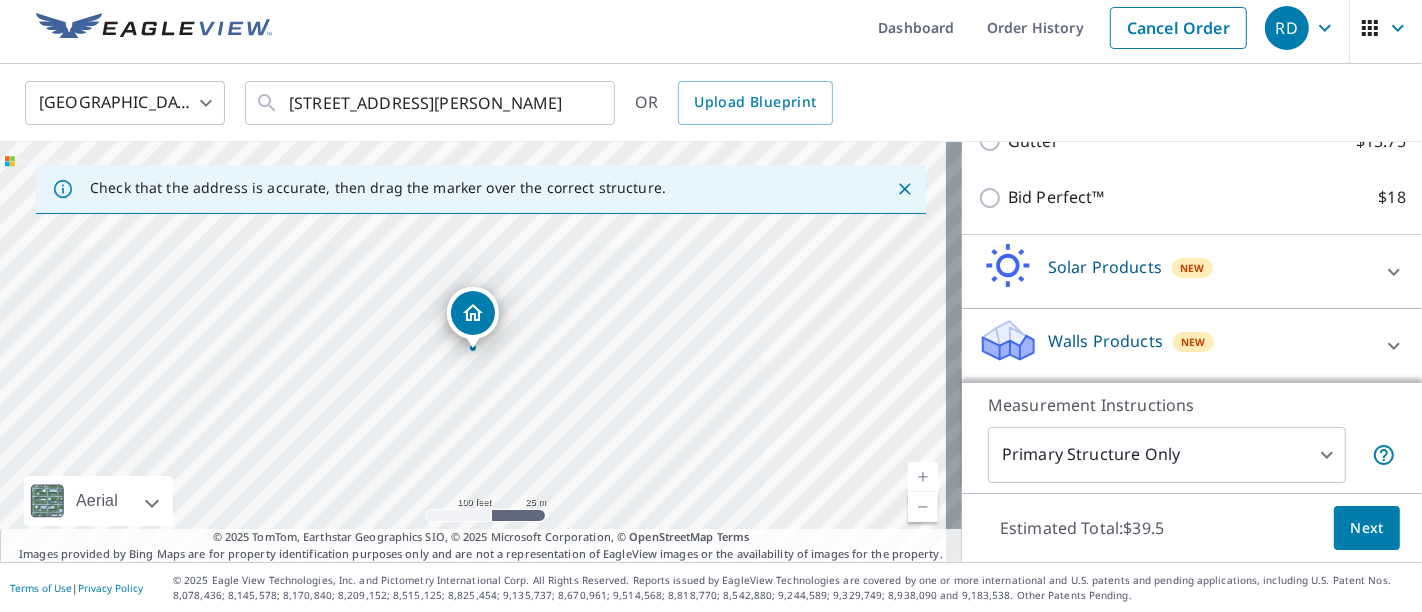 scroll, scrollTop: 728, scrollLeft: 0, axis: vertical 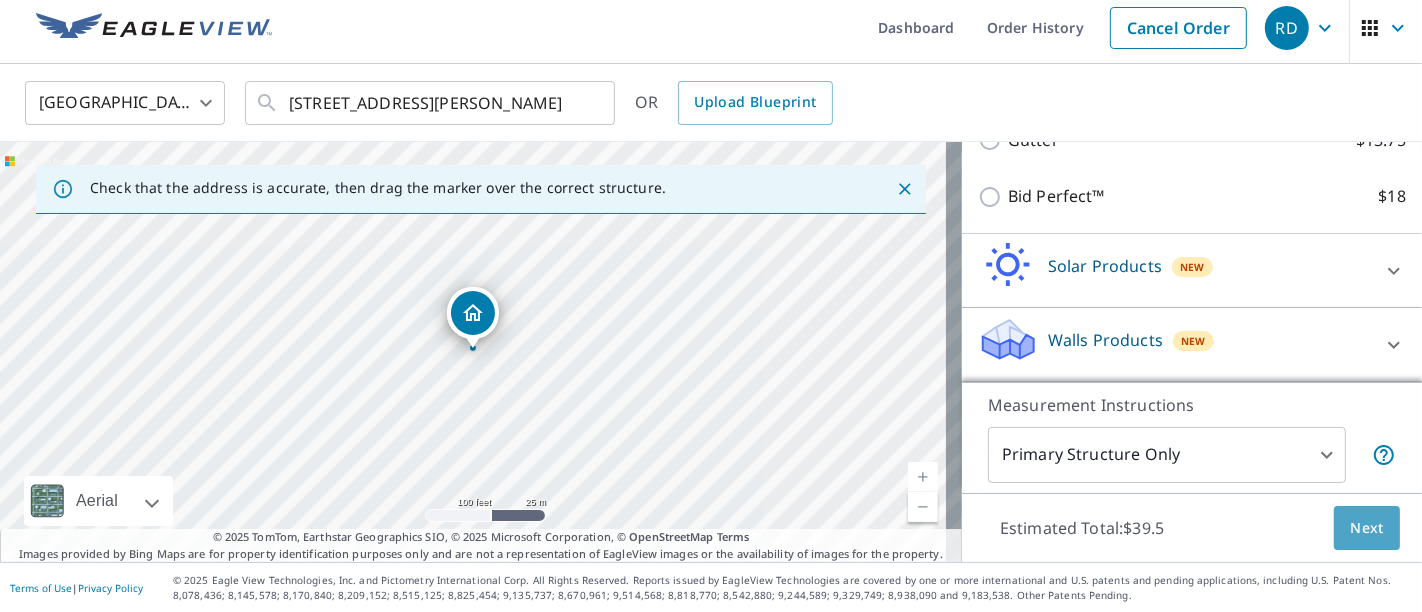 click on "Next" at bounding box center [1367, 528] 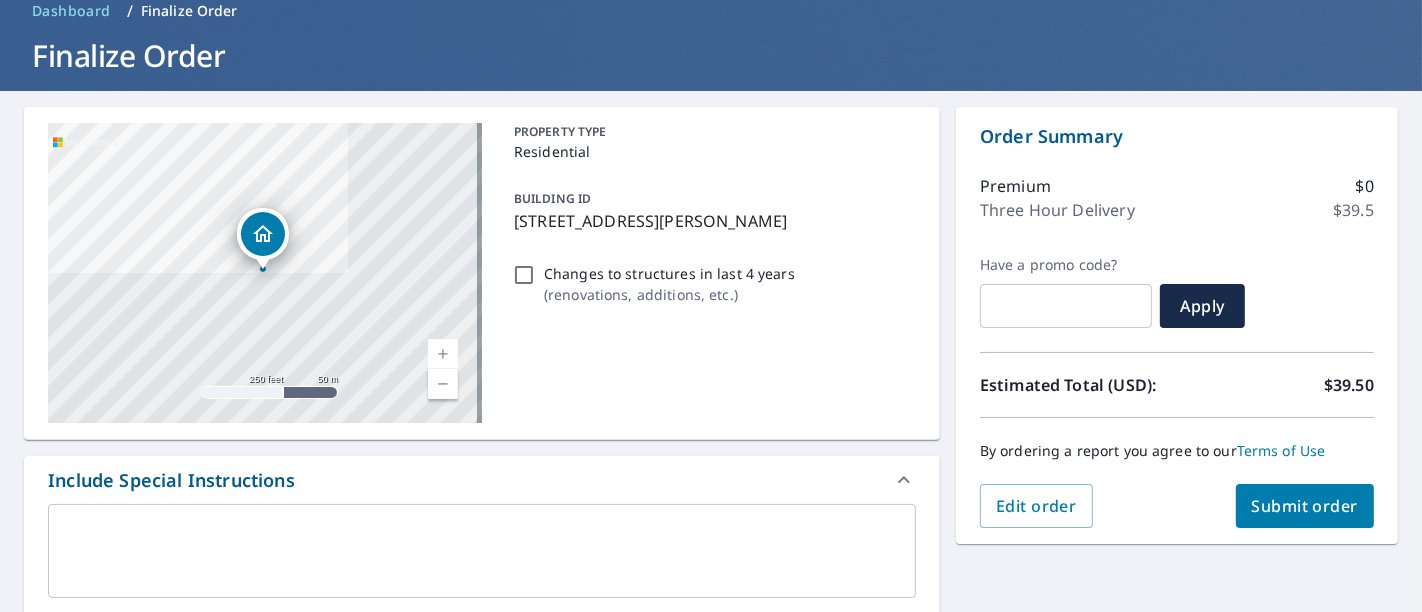 scroll, scrollTop: 120, scrollLeft: 0, axis: vertical 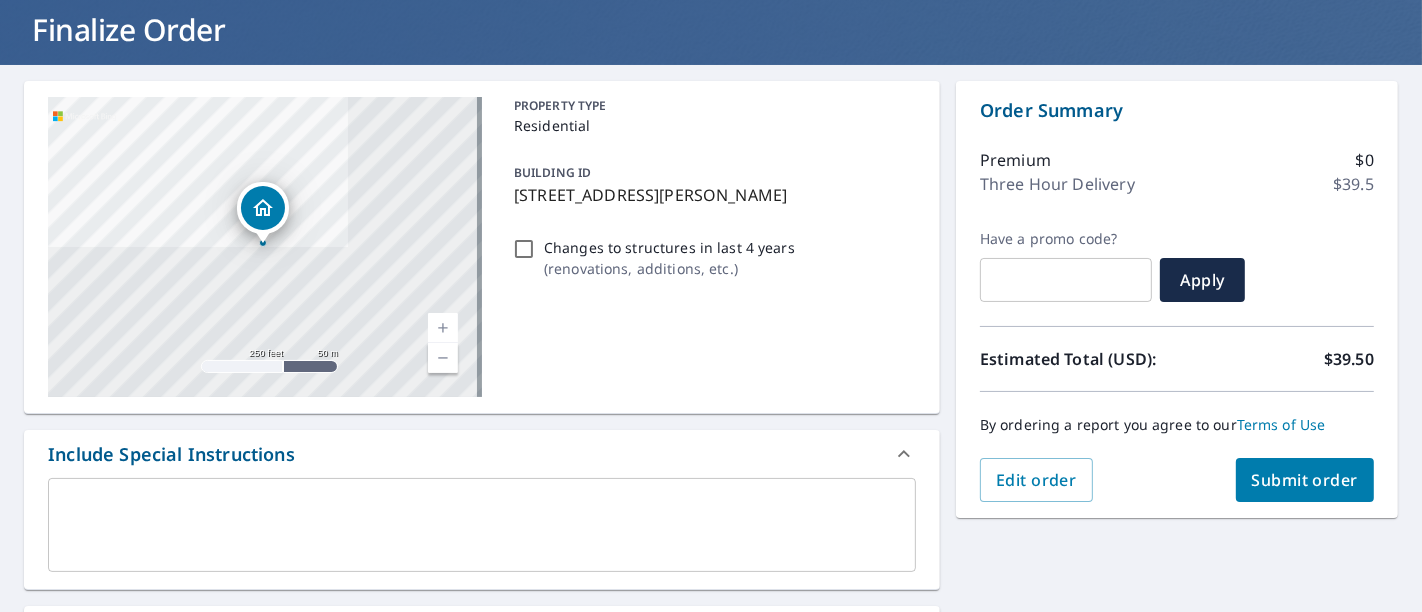 click on "Submit order" at bounding box center [1305, 480] 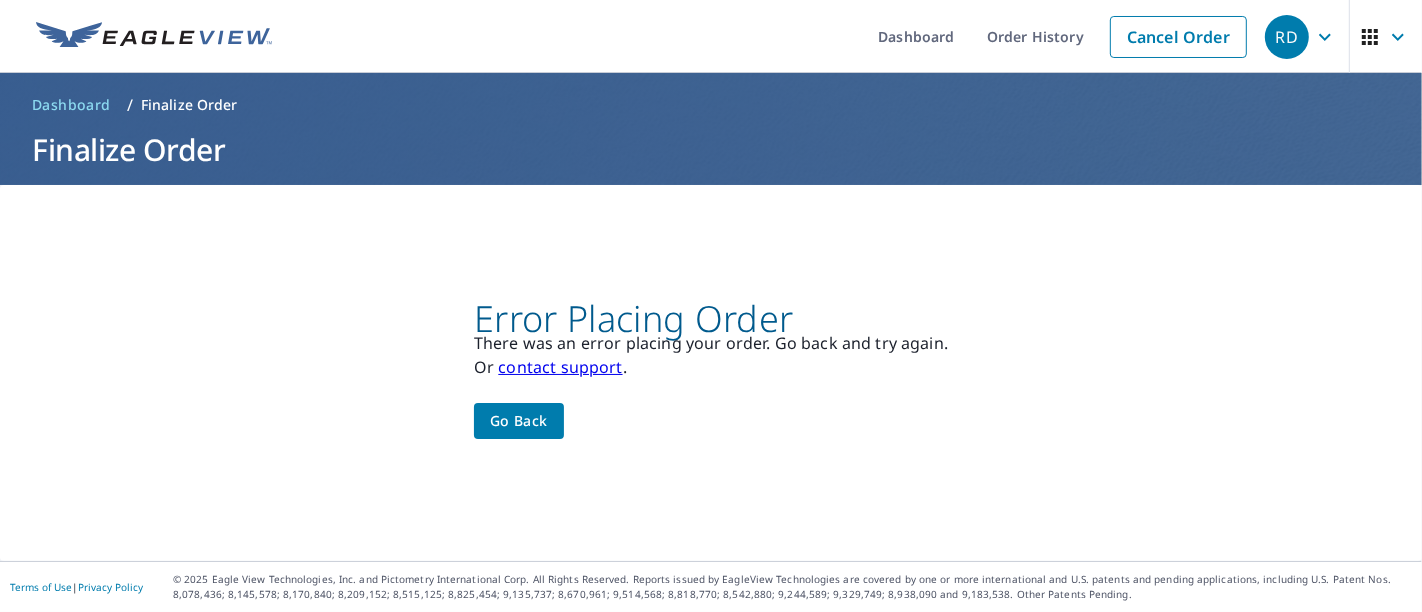 scroll, scrollTop: 0, scrollLeft: 0, axis: both 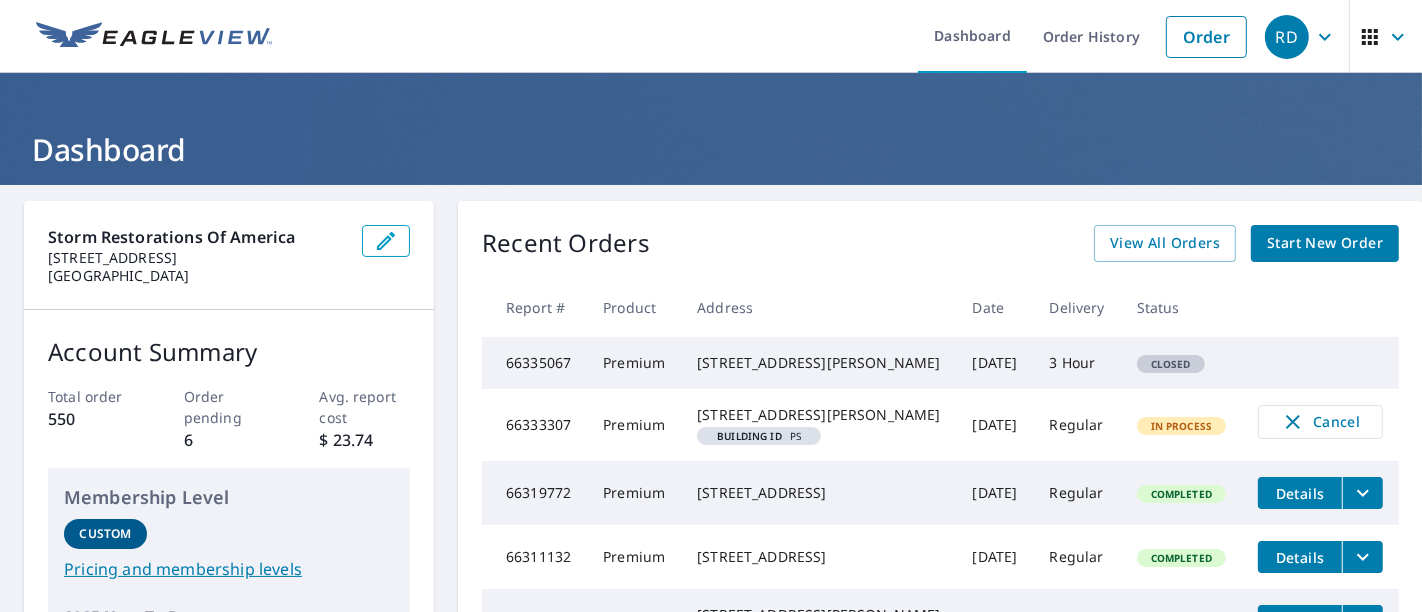 click on "[STREET_ADDRESS][PERSON_NAME]" at bounding box center [818, 363] 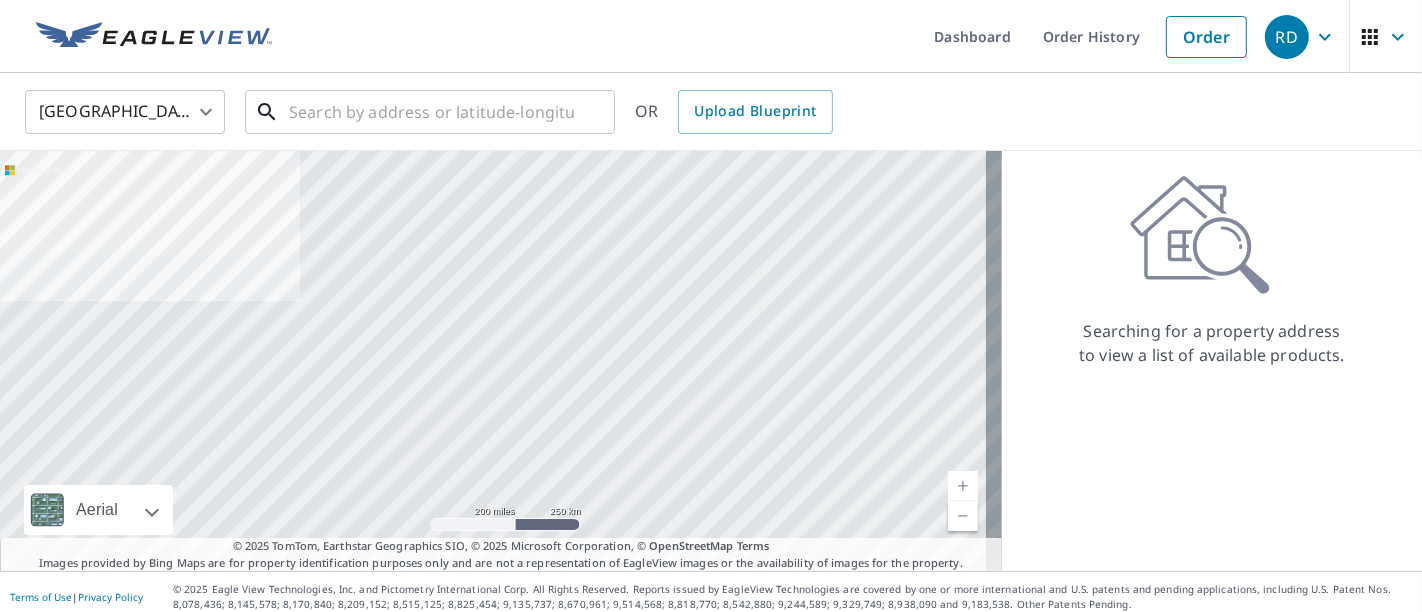 click at bounding box center [431, 112] 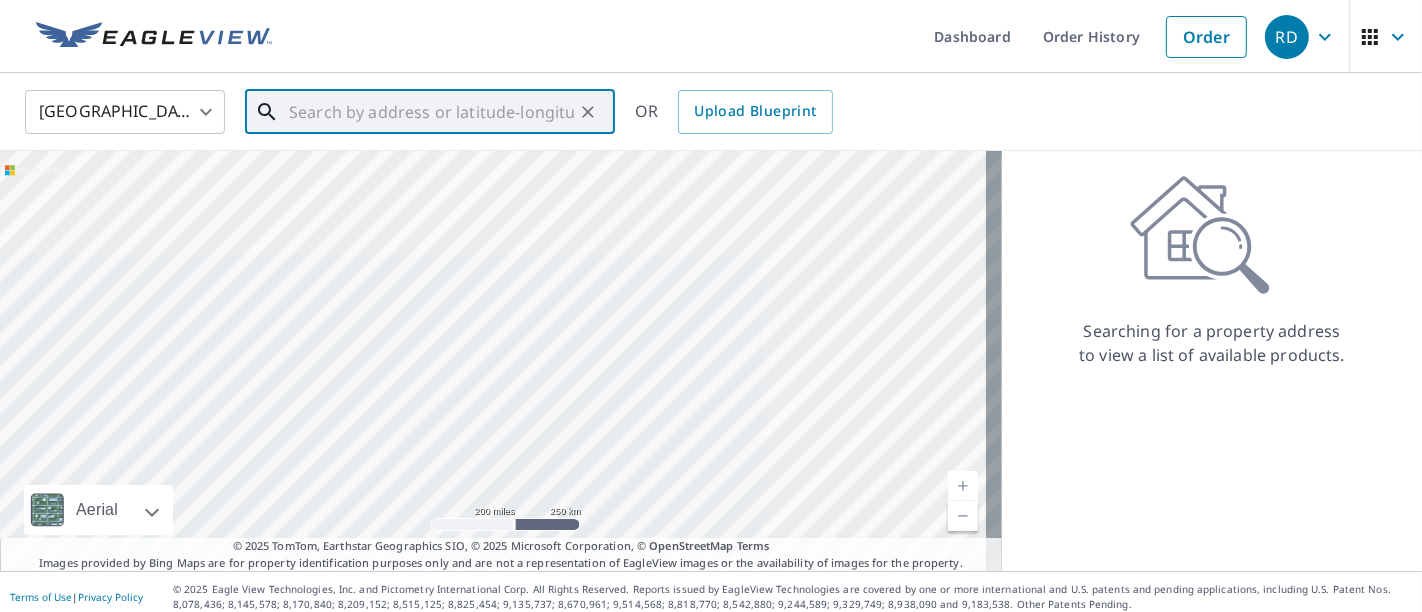 paste on "227 E Scioto St, St James, MO 65559" 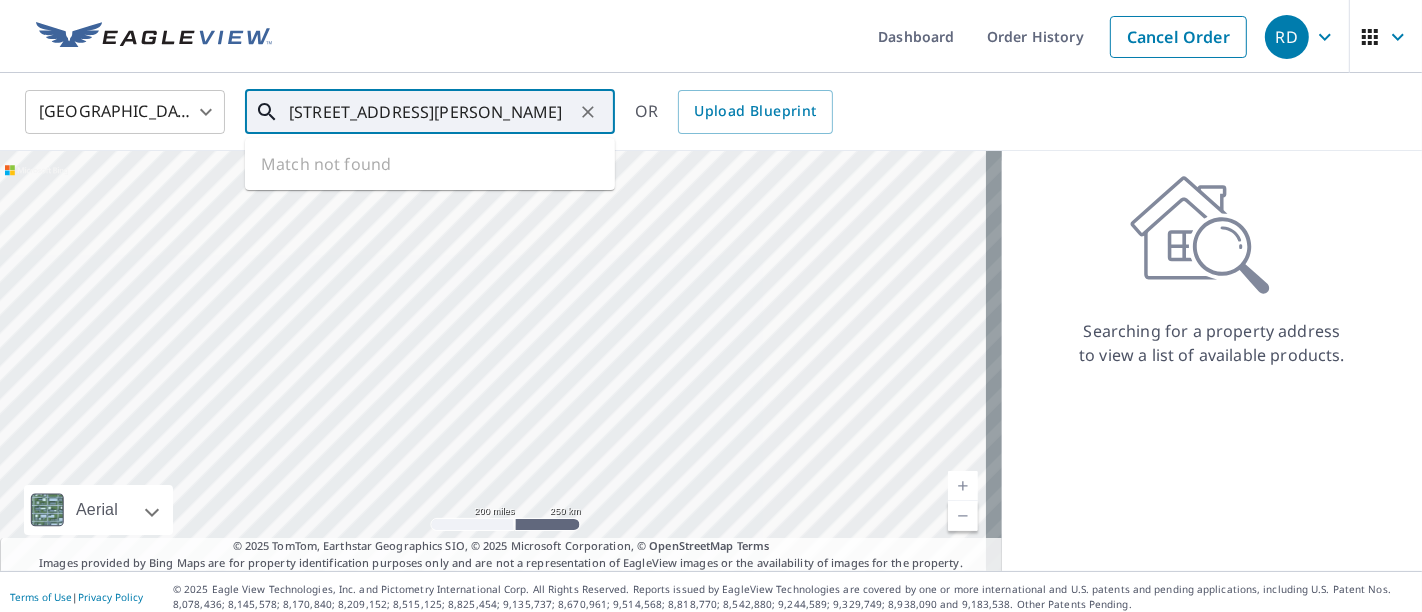 type on "227 E Scioto St, St James, MO 65559" 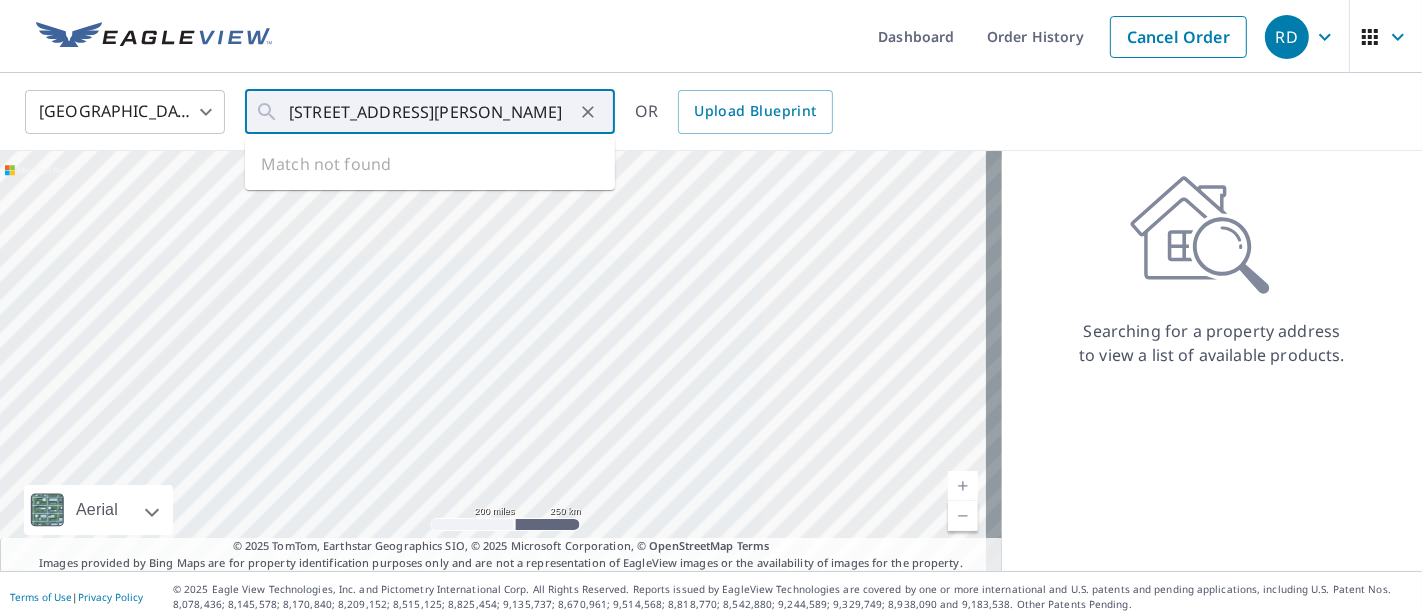 click on "Dashboard Order History Cancel Order" at bounding box center [770, 36] 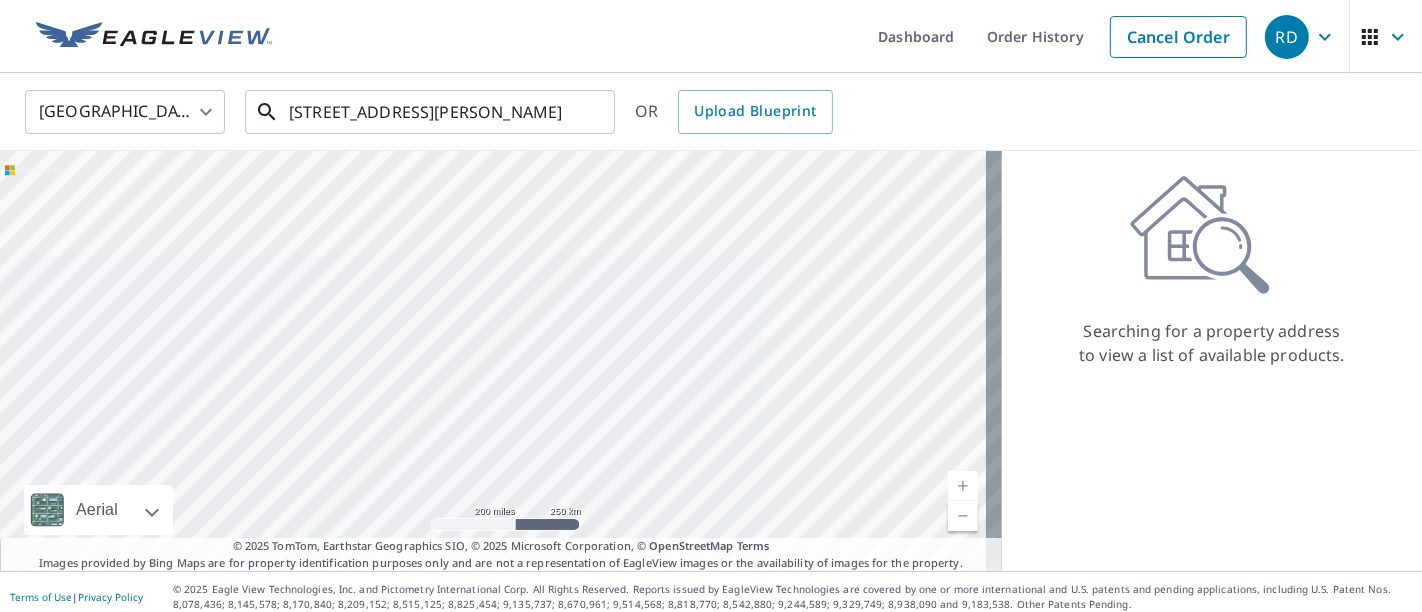 click on "227 E Scioto St, St James, MO 65559" at bounding box center (431, 112) 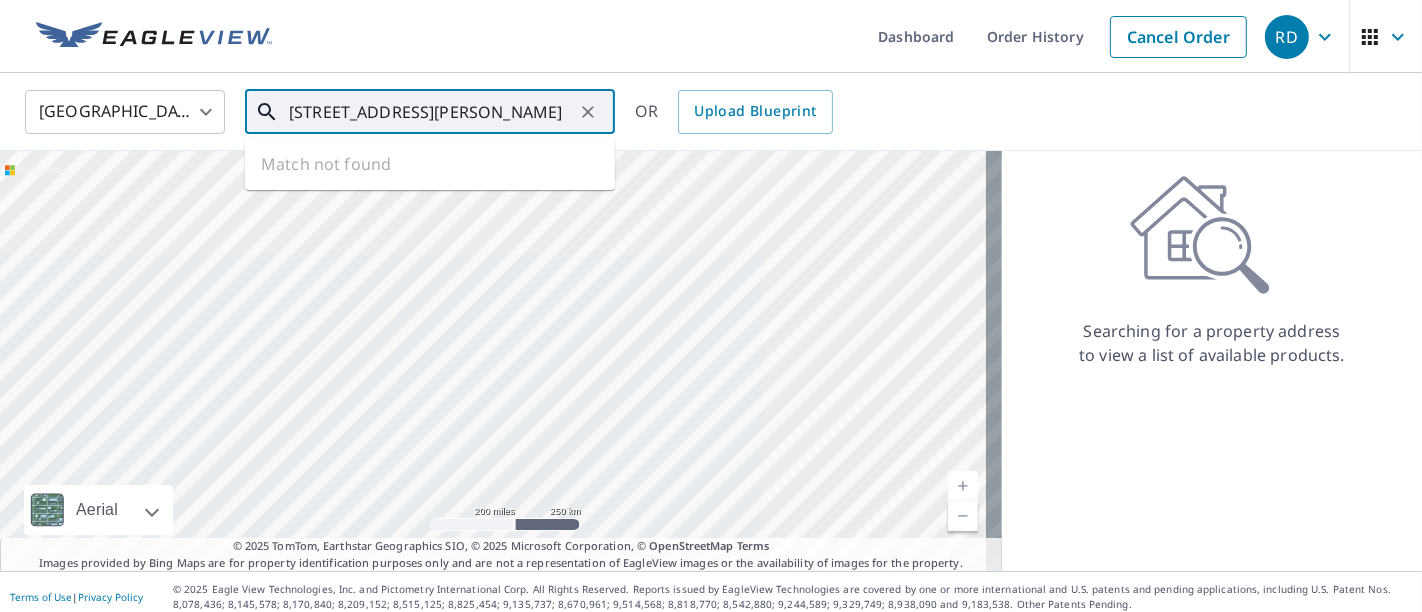 click on "227 E Scioto St, St James, MO 65559" at bounding box center (431, 112) 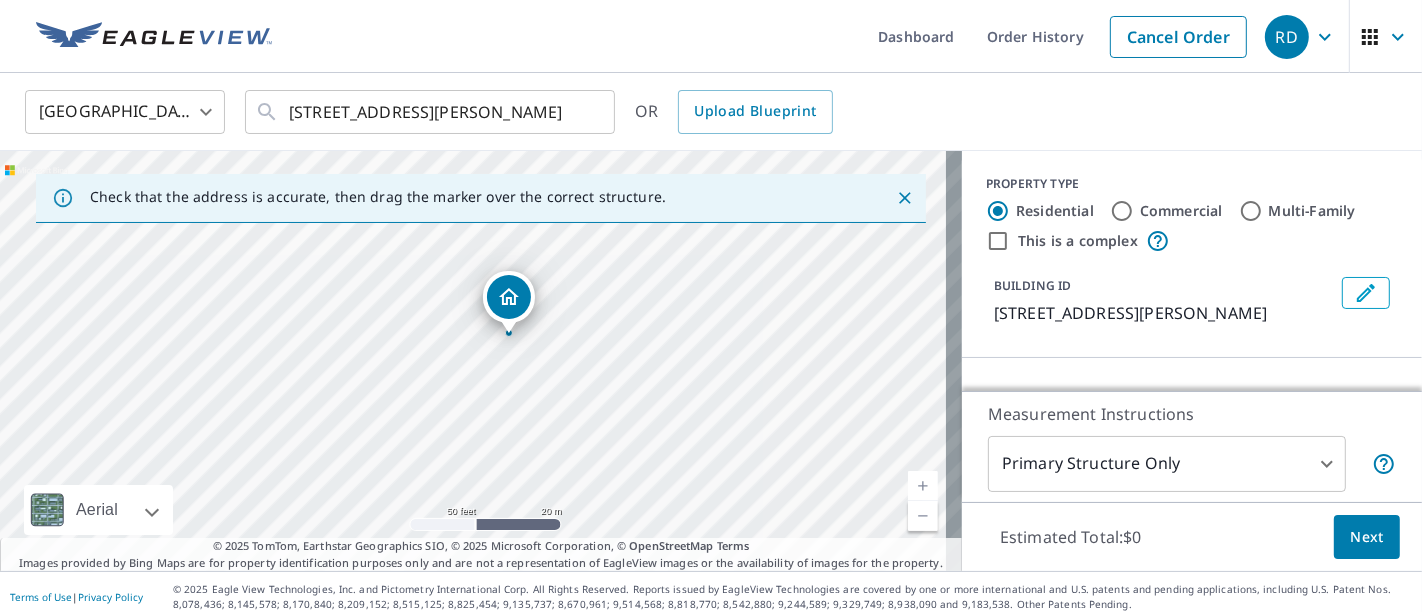 drag, startPoint x: 768, startPoint y: 345, endPoint x: 802, endPoint y: 364, distance: 38.948685 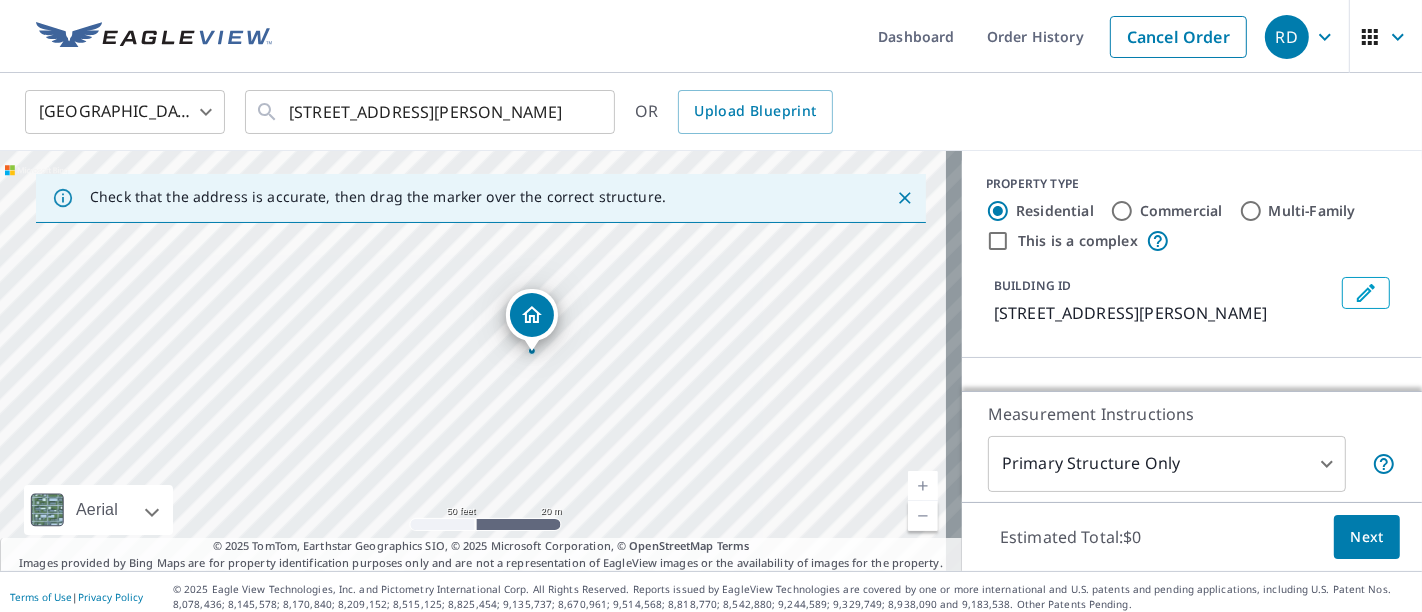 click on "Commercial" at bounding box center (1166, 211) 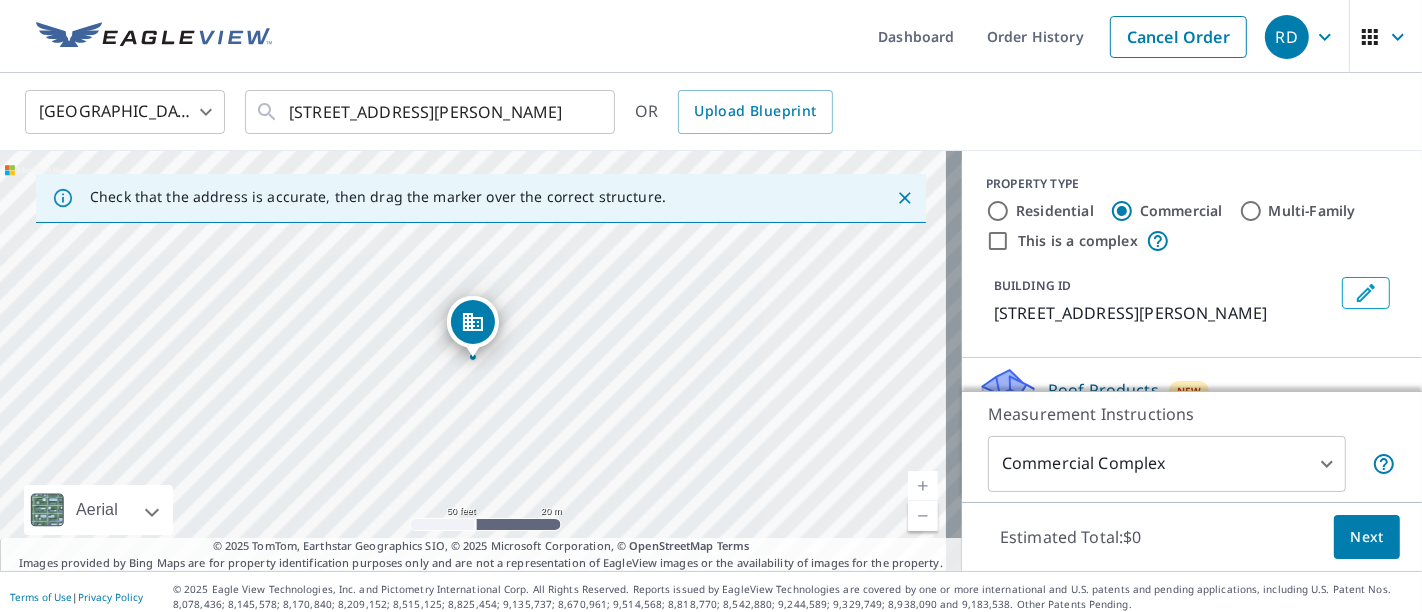 click on "RD RD
Dashboard Order History Cancel Order RD United States US ​ 227 E Scioto St, St James, MO 65559 ​ OR Upload Blueprint Check that the address is accurate, then drag the marker over the correct structure. 227 E Scioto St Saint James, MO 65559 Aerial Road A standard road map Aerial A detailed look from above Labels Labels 50 feet 20 m © 2025 TomTom, © Vexcel Imaging, © 2025 Microsoft Corporation,  © OpenStreetMap Terms © 2025 TomTom, Earthstar Geographics SIO, © 2025 Microsoft Corporation, ©   OpenStreetMap   Terms Images provided by Bing Maps are for property identification purposes only and are not a representation of EagleView images or the availability of images for the property. PROPERTY TYPE Residential Commercial Multi-Family This is a complex BUILDING ID 227 E Scioto St, Saint James, MO, 65559 Roof Products New Premium $73.08 Gutter $23.25 Bid Perfect™ $49 Walls Products New Walls $221.25 Measurement Instructions Commercial Complex 4 ​ Estimated Total:  $0 Next Terms of Use  |" at bounding box center (711, 306) 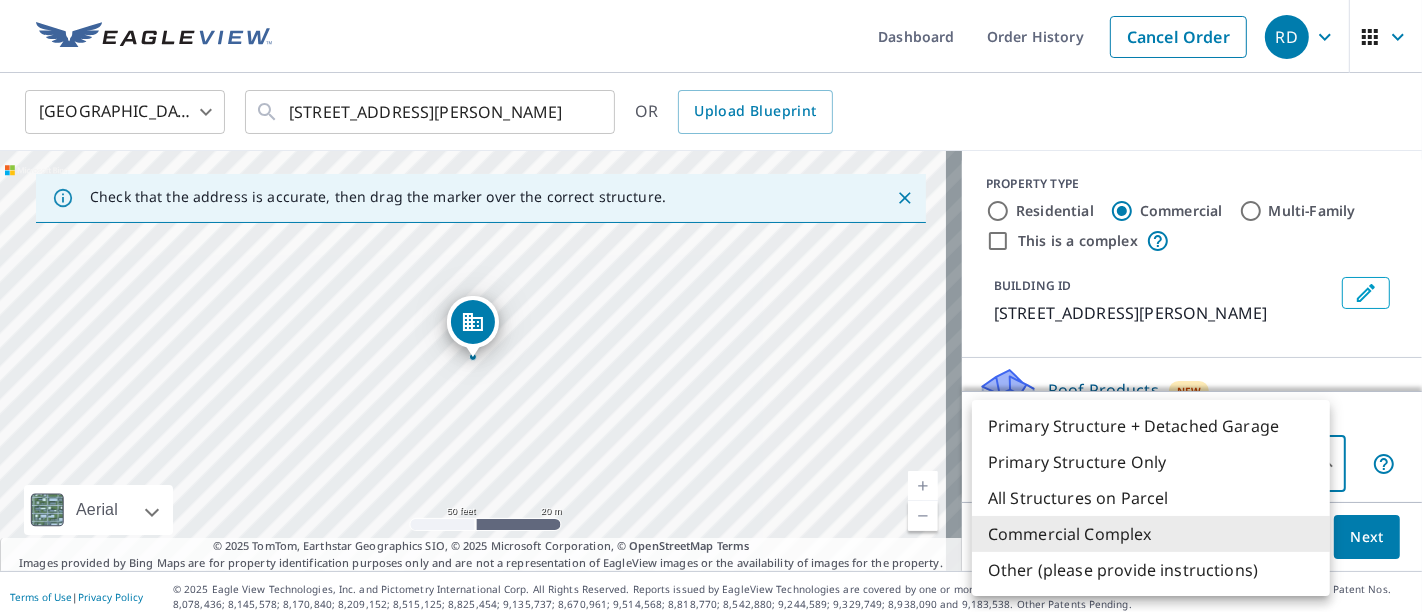 click at bounding box center (711, 306) 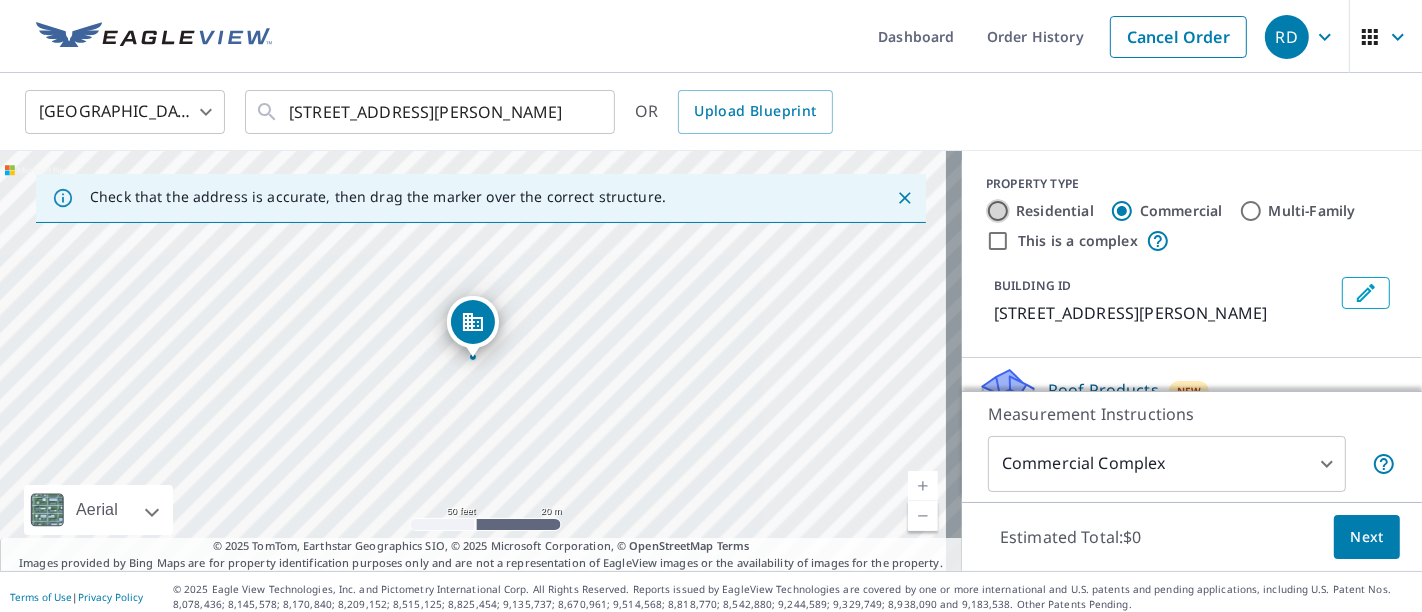 click on "Residential" at bounding box center [998, 211] 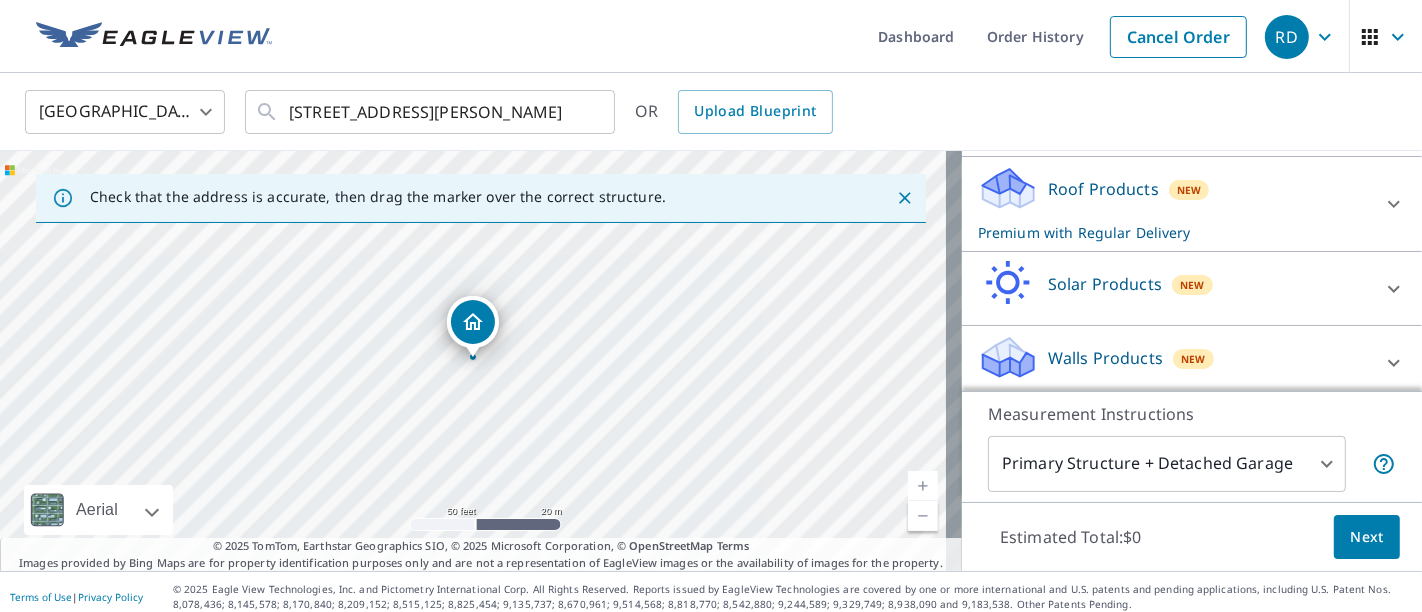 scroll, scrollTop: 281, scrollLeft: 0, axis: vertical 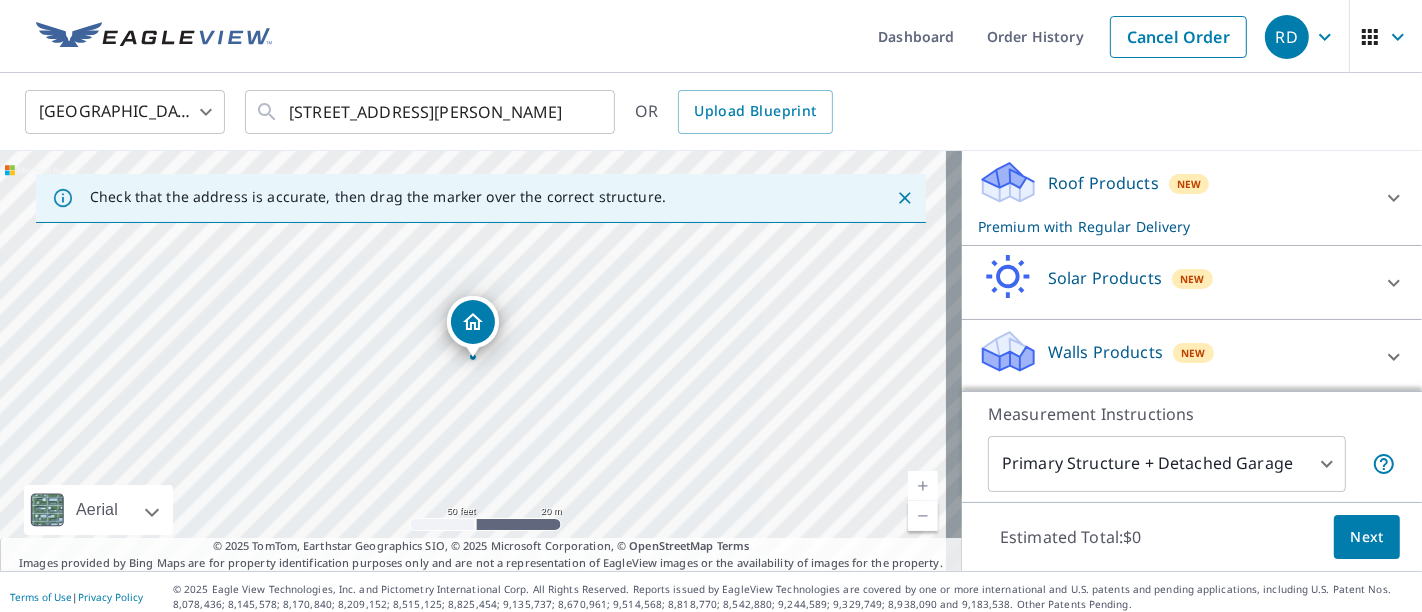 click 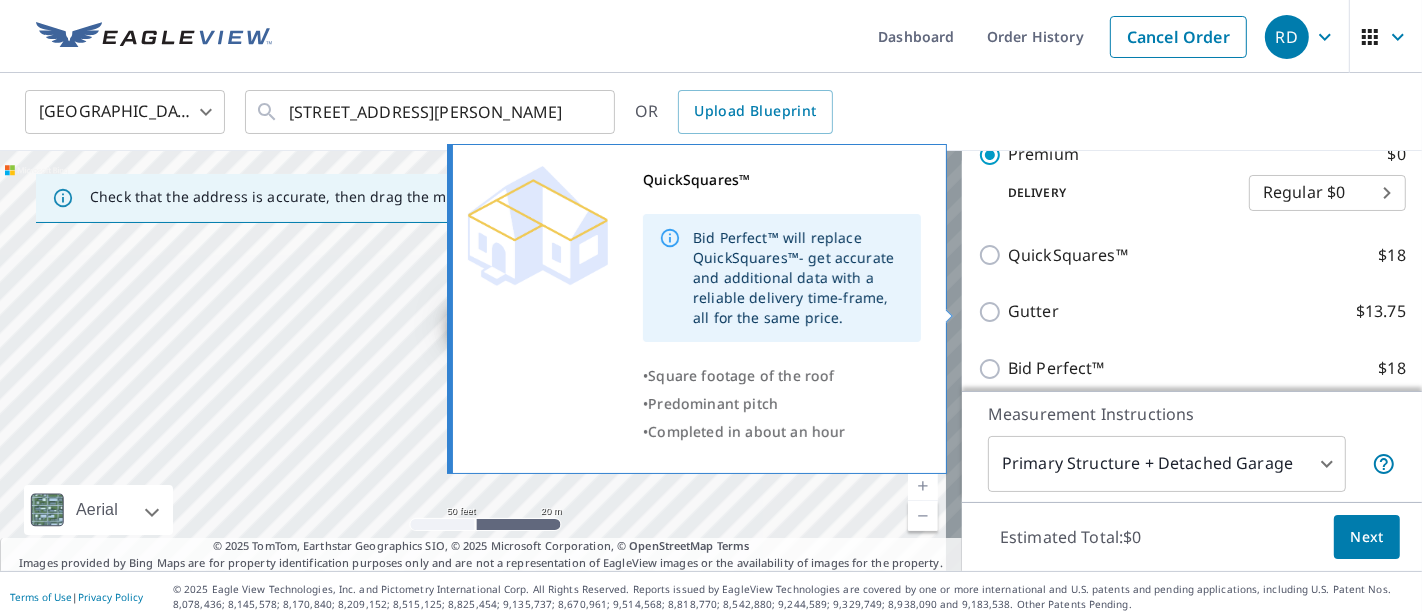 scroll, scrollTop: 281, scrollLeft: 0, axis: vertical 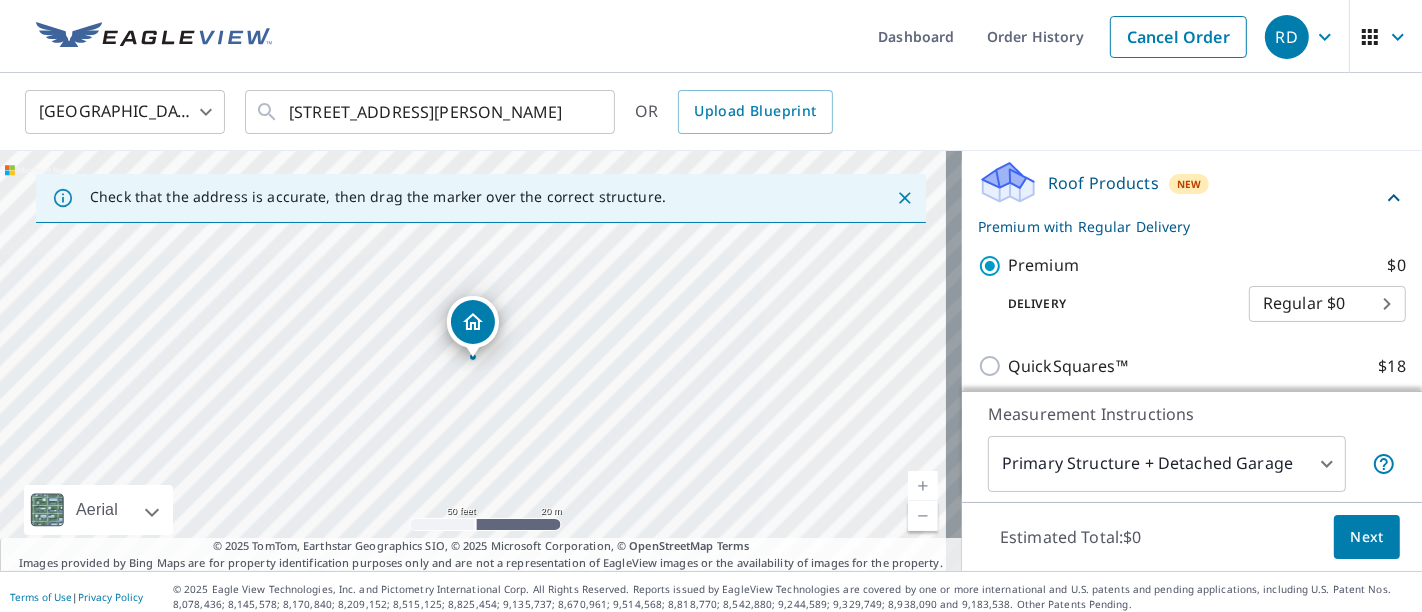 click on "RD RD
Dashboard Order History Cancel Order RD United States US ​ 227 E Scioto St, St James, MO 65559 ​ OR Upload Blueprint Check that the address is accurate, then drag the marker over the correct structure. 227 E Scioto St Saint James, MO 65559 Aerial Road A standard road map Aerial A detailed look from above Labels Labels 50 feet 20 m © 2025 TomTom, © Vexcel Imaging, © 2025 Microsoft Corporation,  © OpenStreetMap Terms © 2025 TomTom, Earthstar Geographics SIO, © 2025 Microsoft Corporation, ©   OpenStreetMap   Terms Images provided by Bing Maps are for property identification purposes only and are not a representation of EagleView images or the availability of images for the property. PROPERTY TYPE Residential Commercial Multi-Family This is a complex BUILDING ID 227 E Scioto St, Saint James, MO, 65559 Full House Products New Full House™ $91 Roof Products New Premium with Regular Delivery Premium $0 Delivery Regular $0 8 ​ QuickSquares™ $18 Gutter $13.75 Bid Perfect™ $18 New $63.25 1" at bounding box center (711, 306) 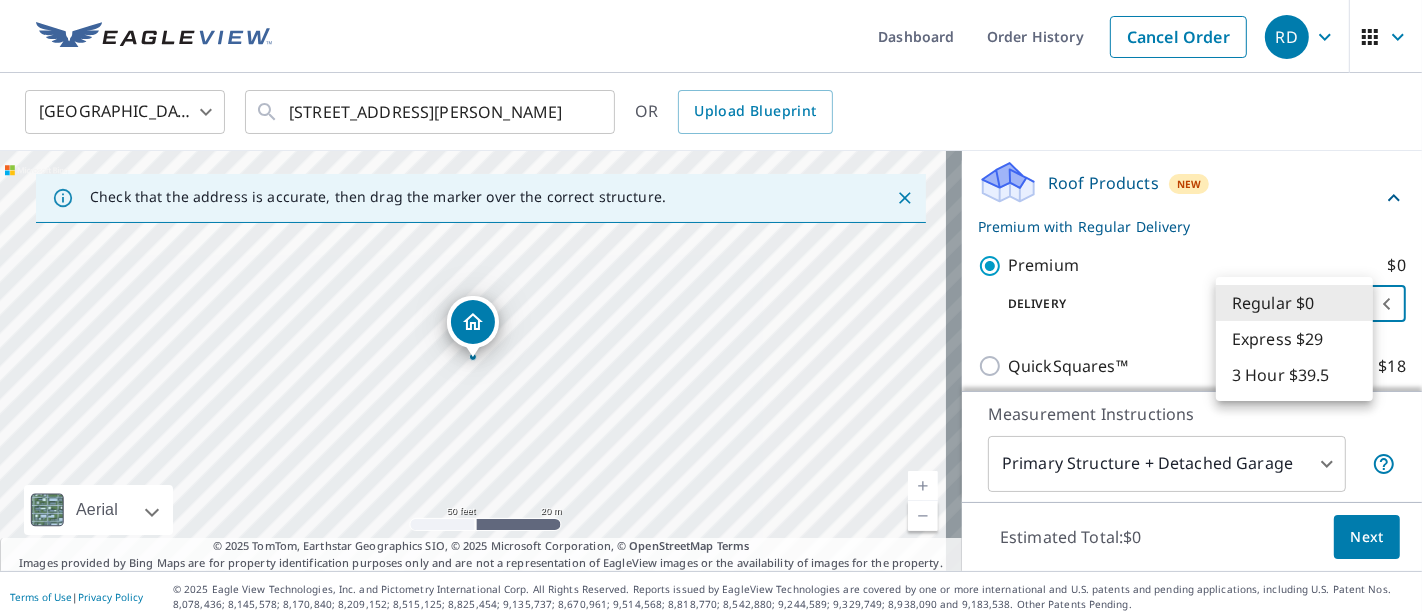 click on "3 Hour $39.5" at bounding box center [1294, 375] 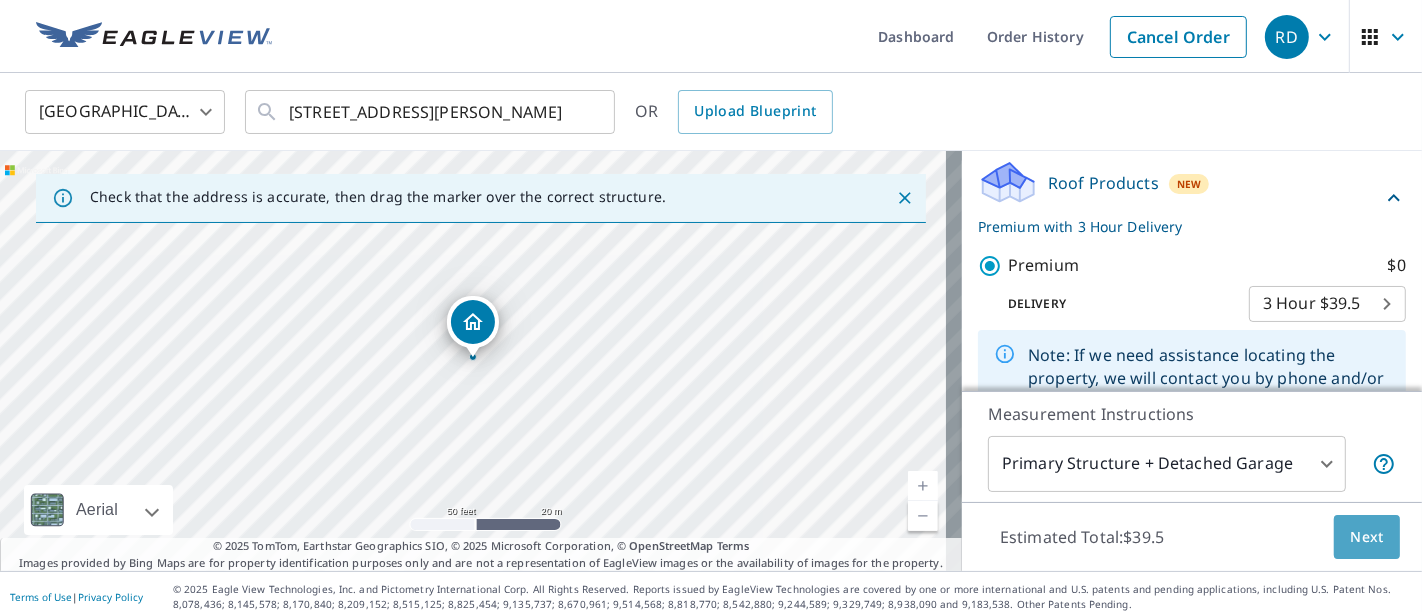 click on "Next" at bounding box center [1367, 537] 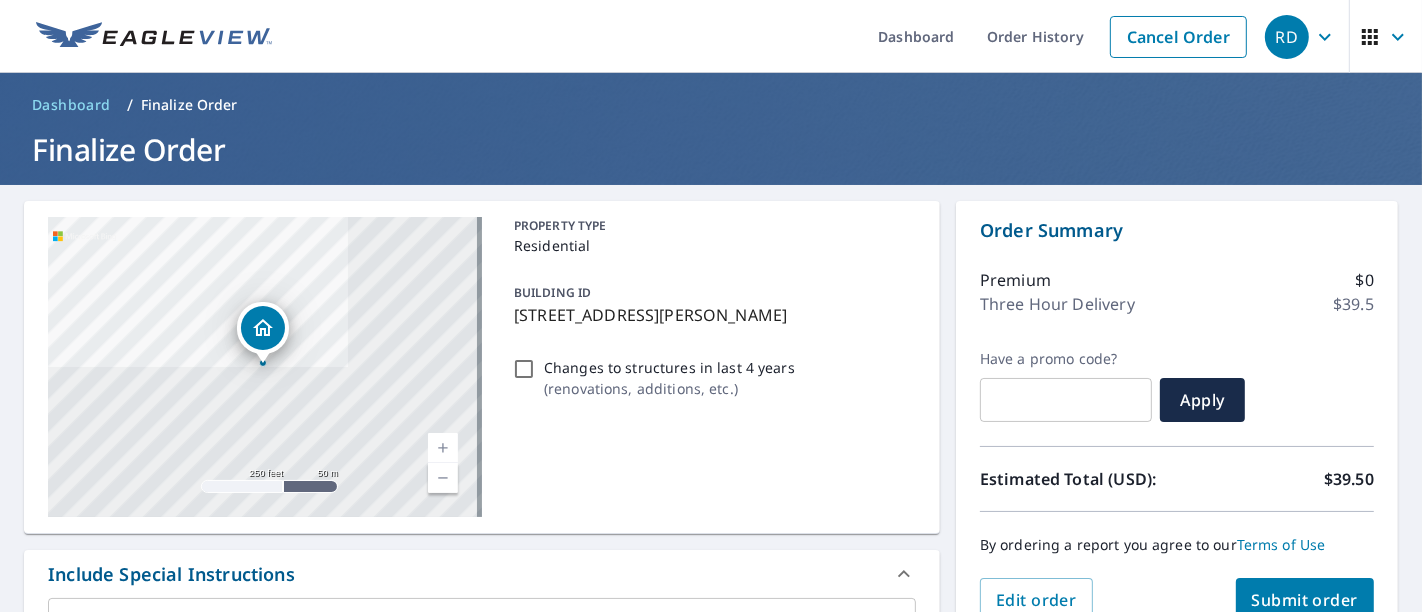 scroll, scrollTop: 222, scrollLeft: 0, axis: vertical 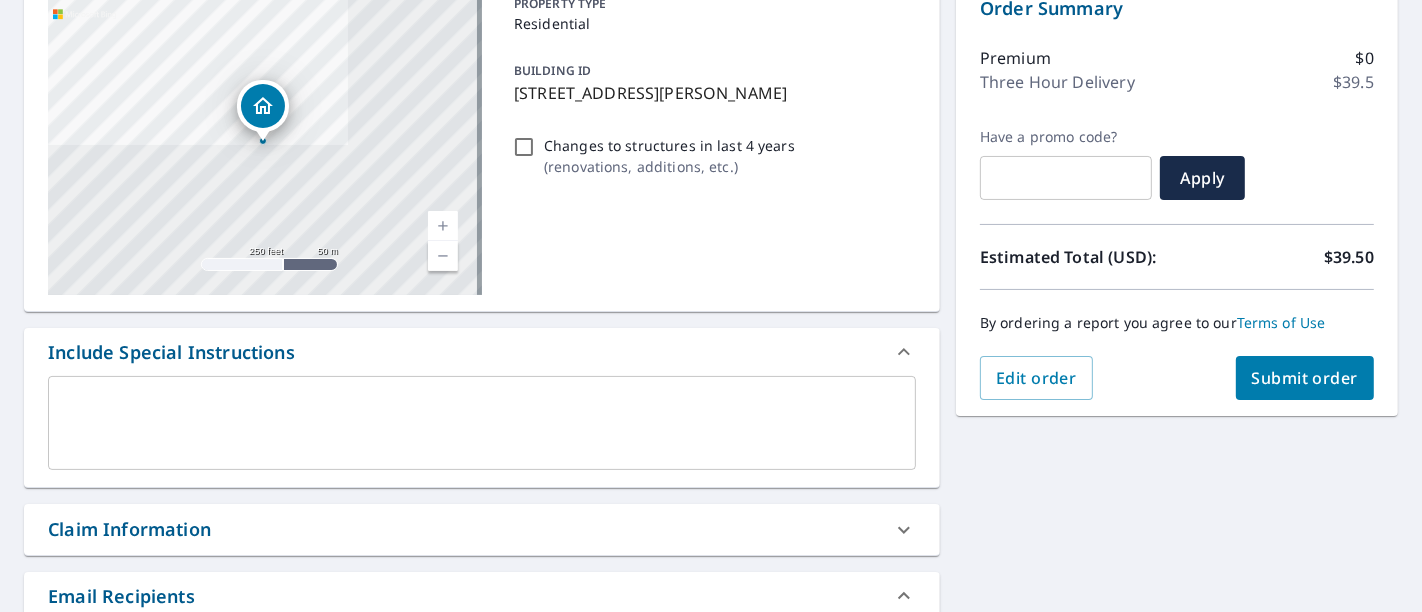 click on "Submit order" at bounding box center [1305, 378] 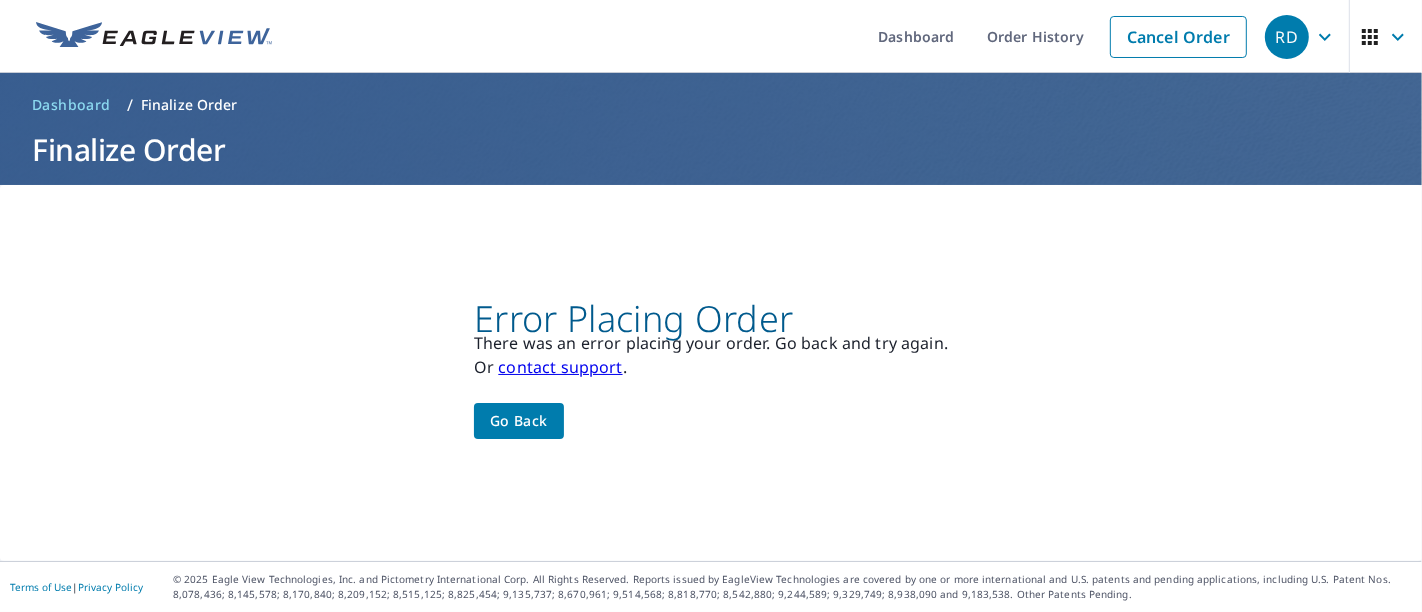 scroll, scrollTop: 0, scrollLeft: 0, axis: both 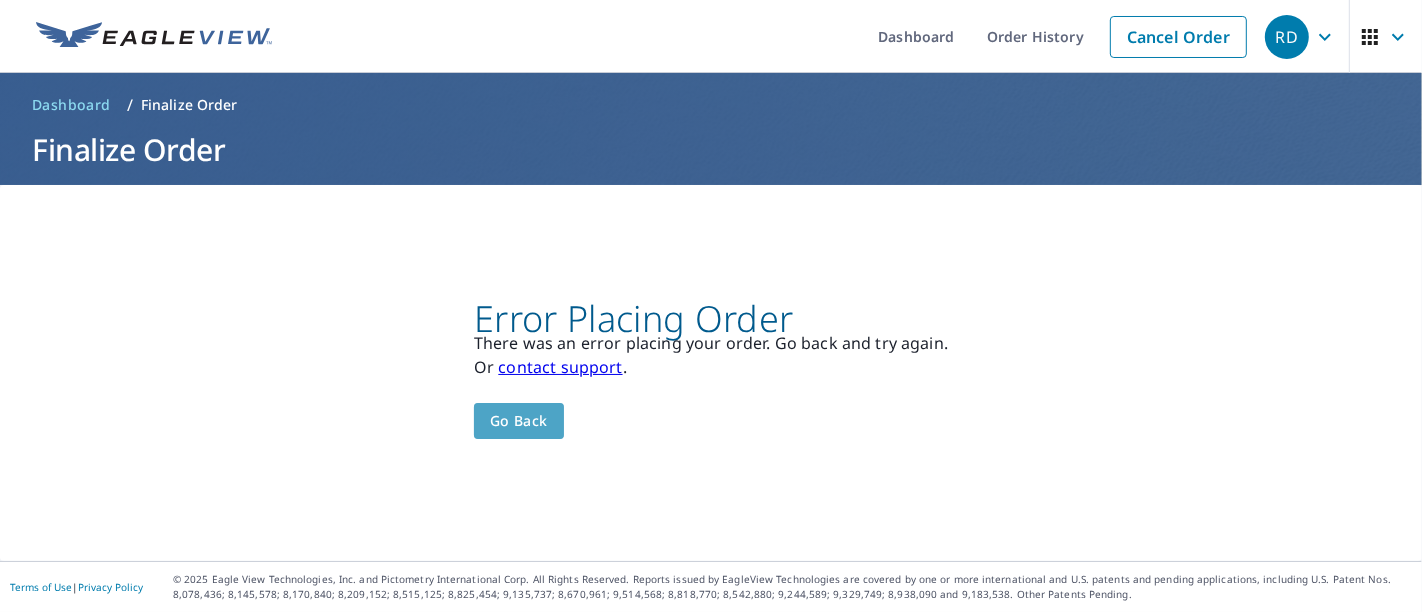 click on "Go back" at bounding box center [519, 421] 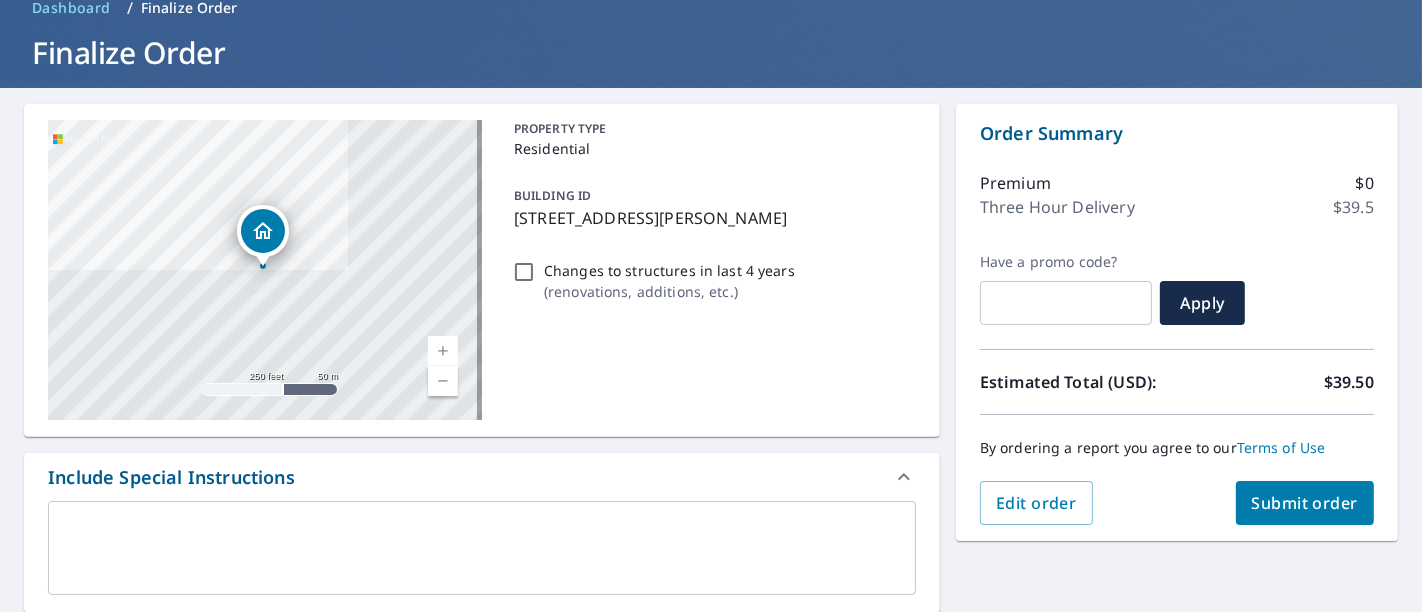 scroll, scrollTop: 111, scrollLeft: 0, axis: vertical 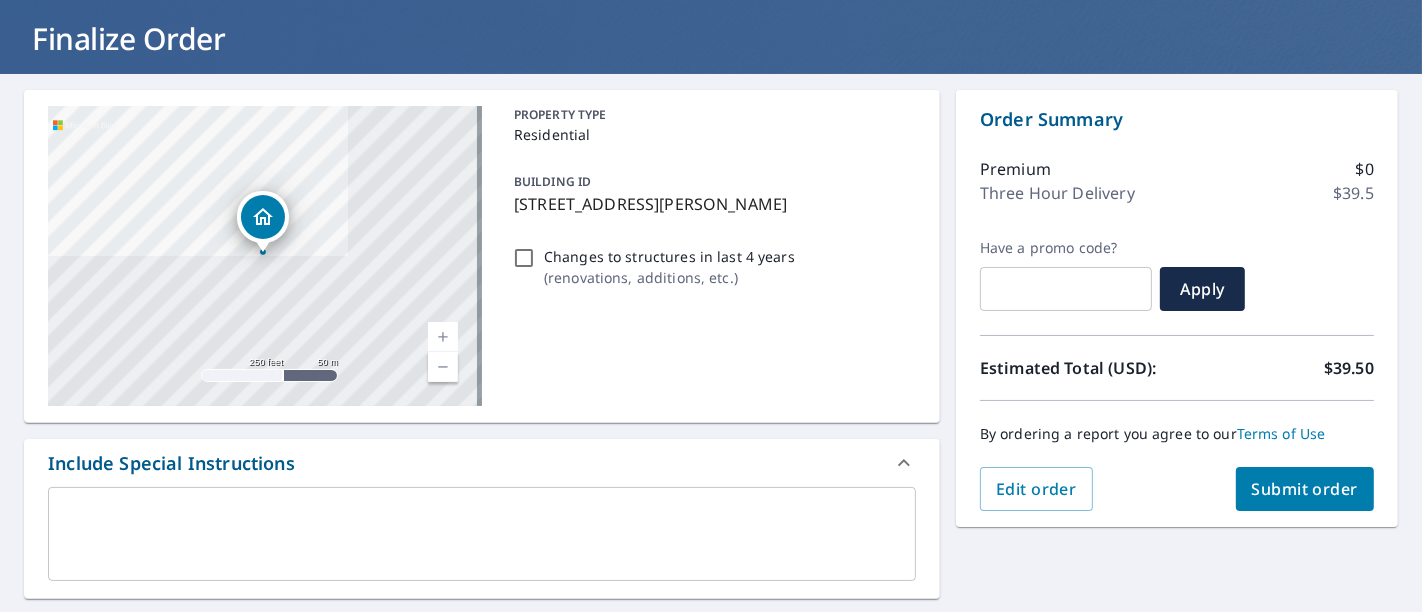 click on "Three Hour Delivery" at bounding box center [1057, 193] 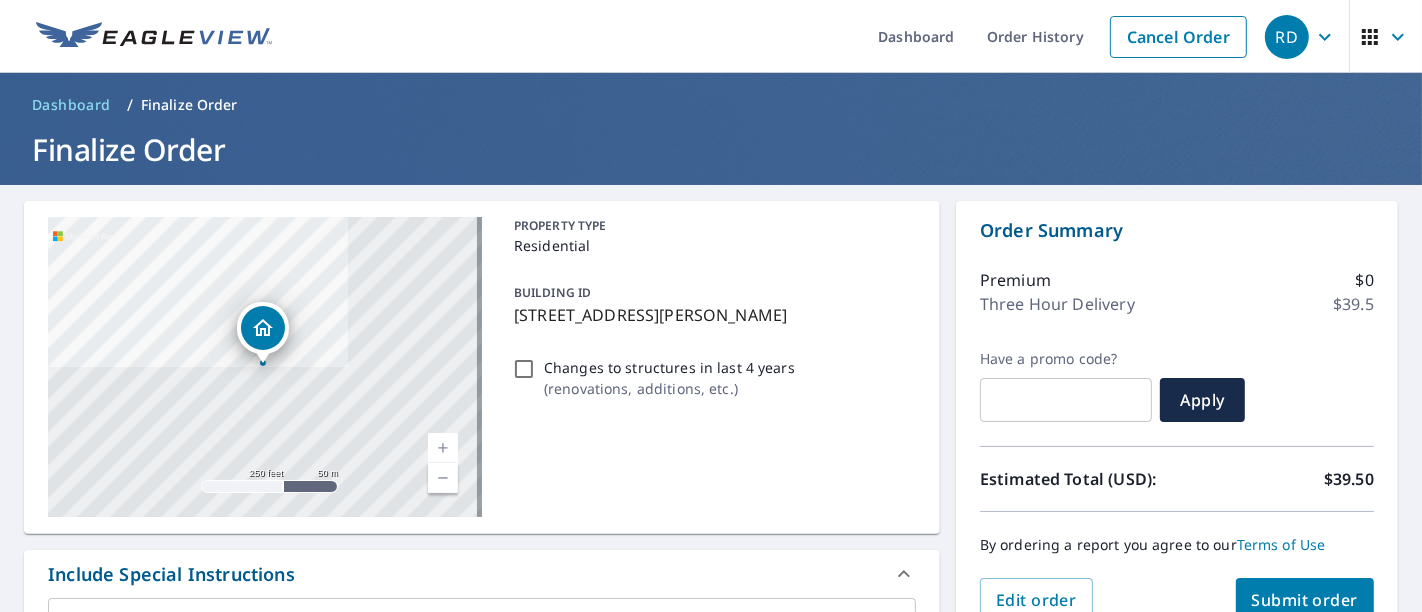scroll, scrollTop: 111, scrollLeft: 0, axis: vertical 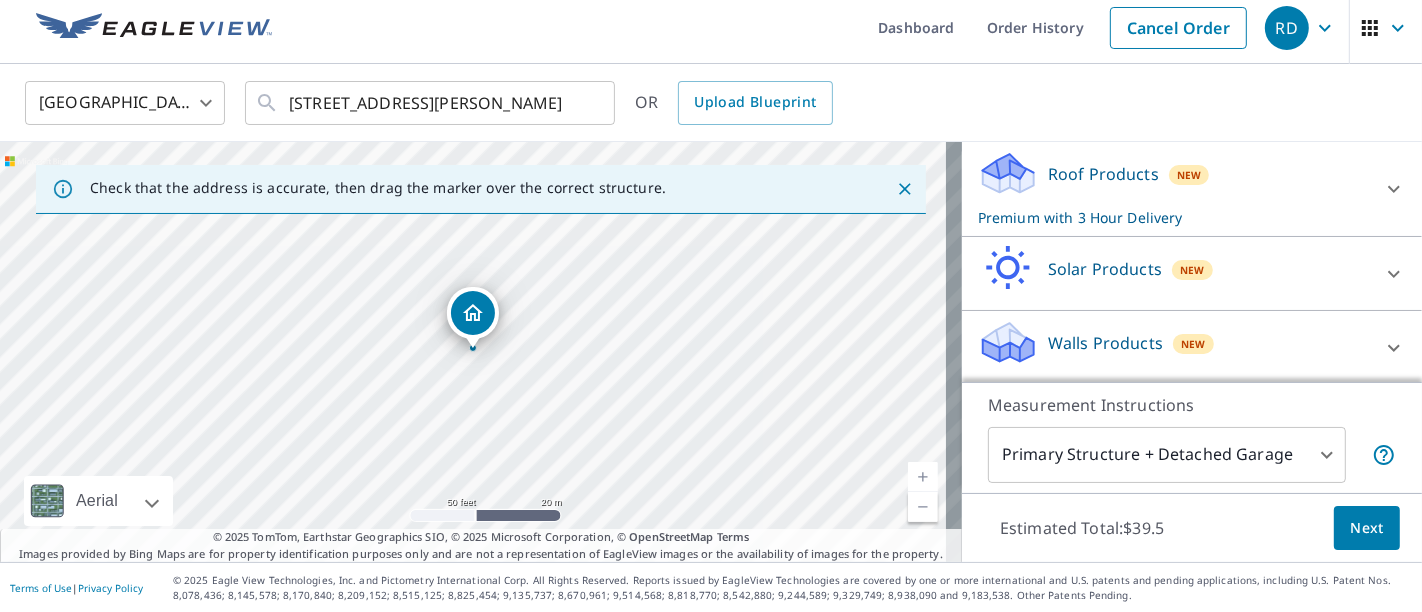 click on "RD RD
Dashboard Order History Cancel Order RD United States US ​ 227 E Scioto St, St James, MO 65559 ​ OR Upload Blueprint Check that the address is accurate, then drag the marker over the correct structure. 227 E Scioto St Saint James, MO 65559 Aerial Road A standard road map Aerial A detailed look from above Labels Labels 50 feet 20 m © 2025 TomTom, © Vexcel Imaging, © 2025 Microsoft Corporation,  © OpenStreetMap Terms © 2025 TomTom, Earthstar Geographics SIO, © 2025 Microsoft Corporation, ©   OpenStreetMap   Terms Images provided by Bing Maps are for property identification purposes only and are not a representation of EagleView images or the availability of images for the property. PROPERTY TYPE Residential Commercial Multi-Family This is a complex BUILDING ID 227 E Scioto St, Saint James, MO, 65559 Full House Products New Full House™ $91 Roof Products New Premium with 3 Hour Delivery Premium $0 Delivery 3 Hour $39.5 7 ​ QuickSquares™ $18 Gutter $13.75 Bid Perfect™ $18 New $63.25" at bounding box center (711, 306) 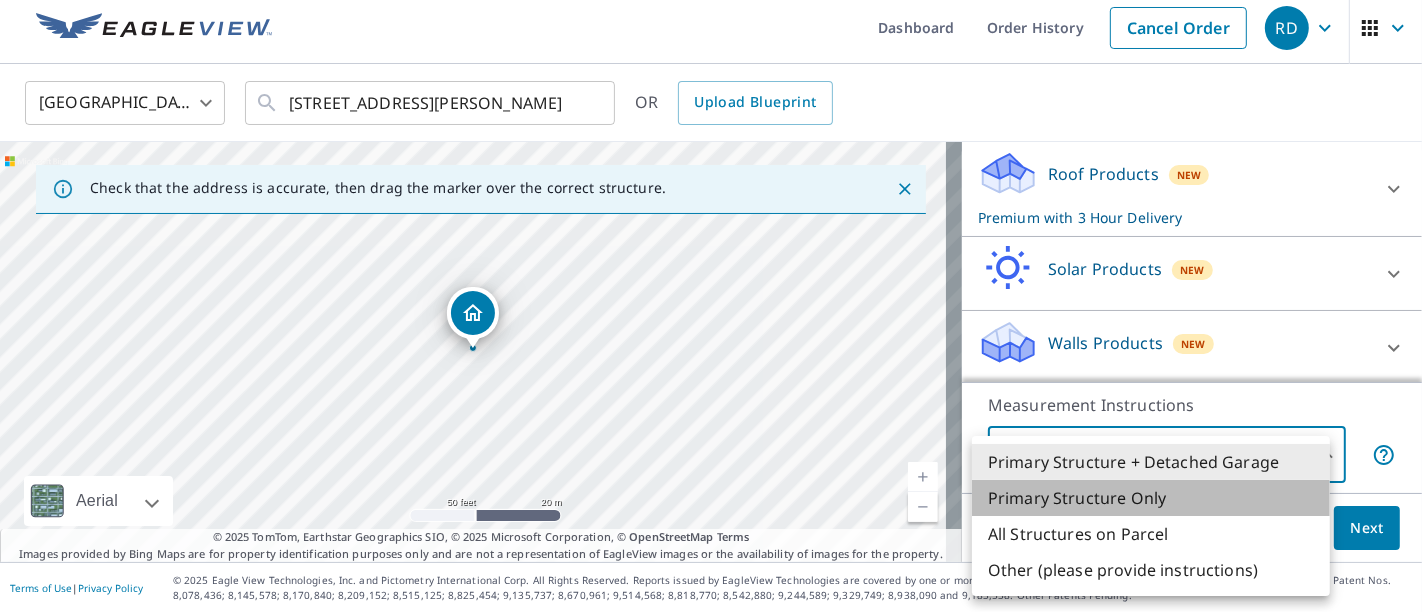 click on "Primary Structure Only" at bounding box center [1151, 498] 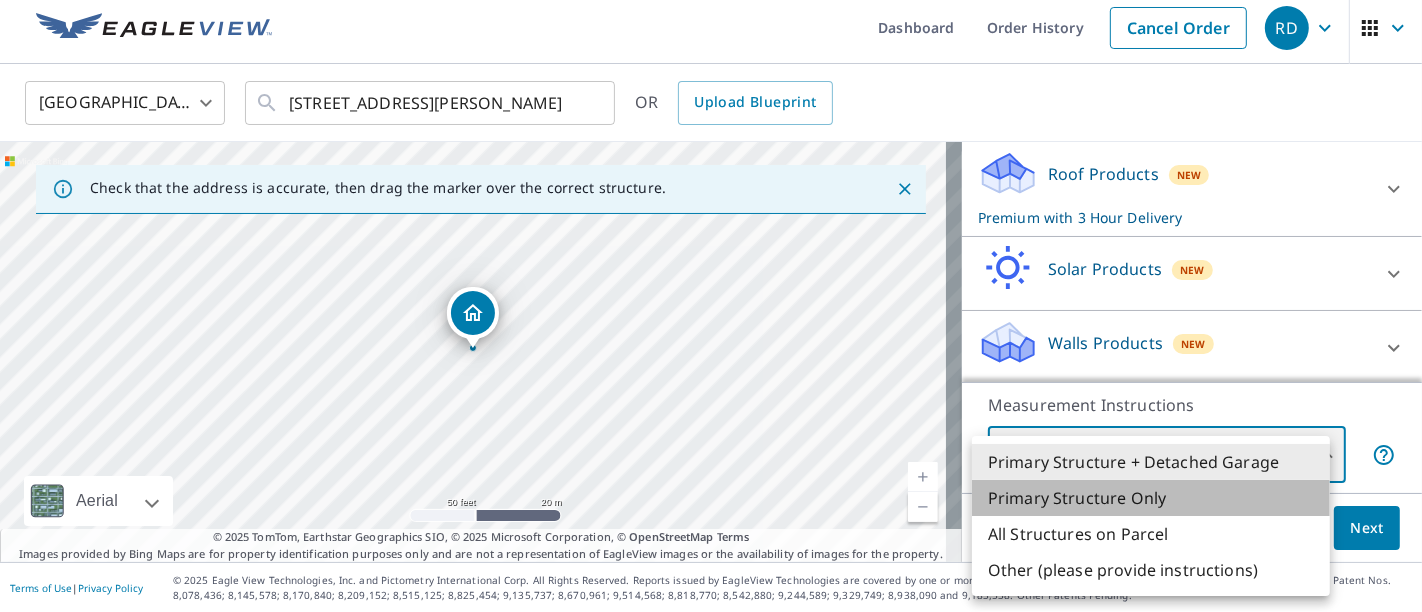 type on "2" 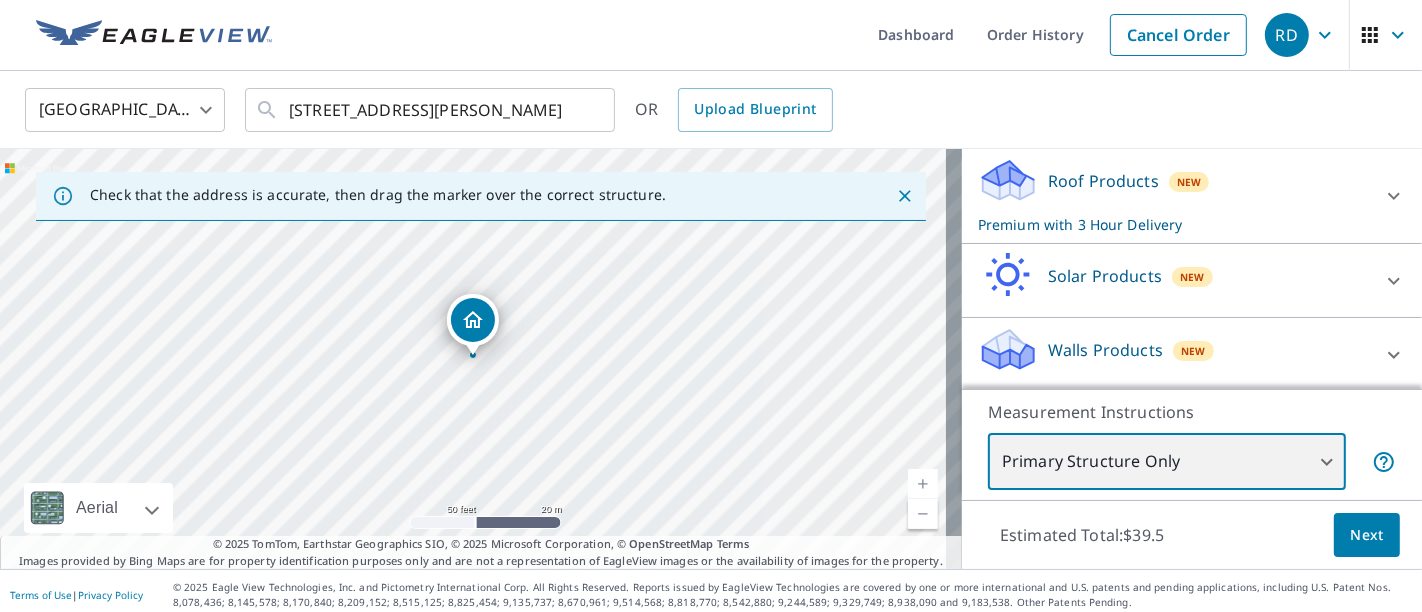 scroll, scrollTop: 0, scrollLeft: 0, axis: both 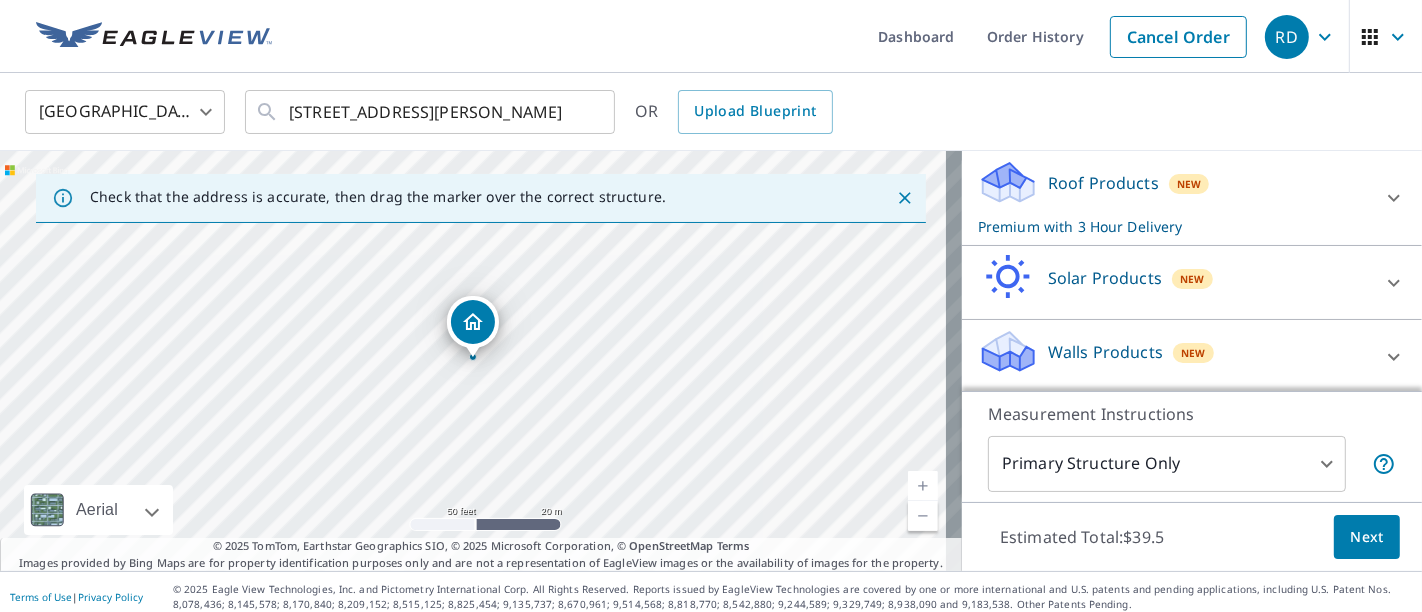click on "Premium with 3 Hour Delivery" at bounding box center (1174, 226) 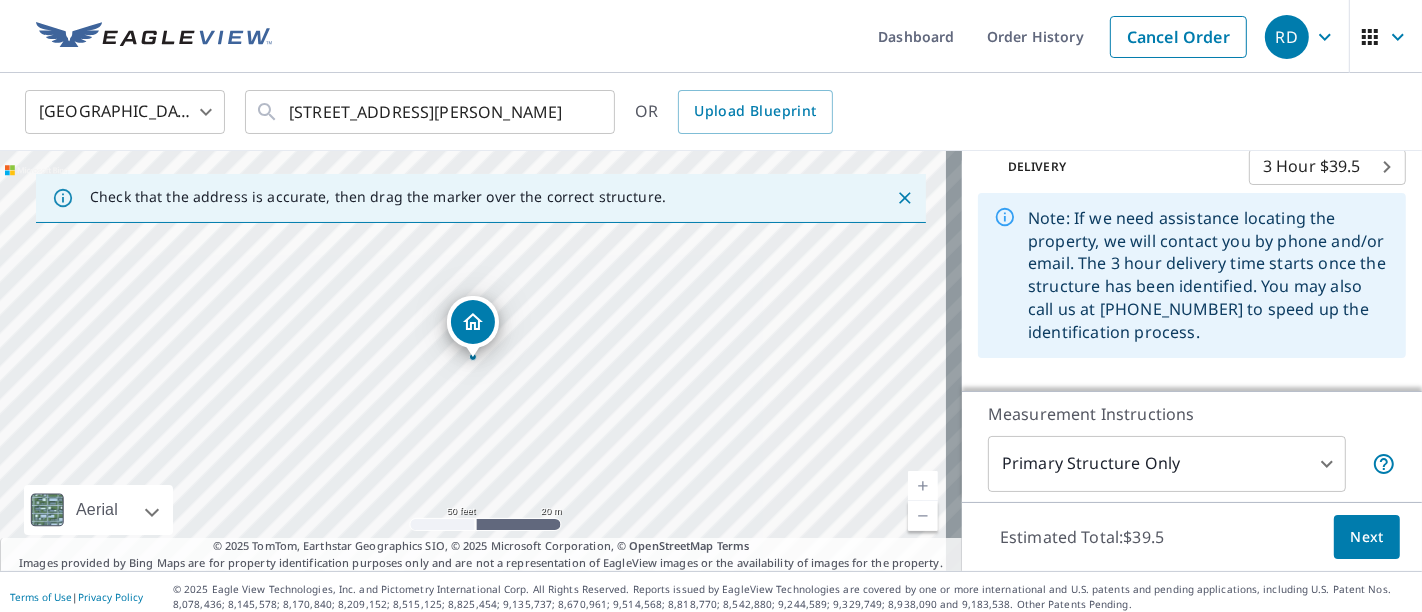 scroll, scrollTop: 392, scrollLeft: 0, axis: vertical 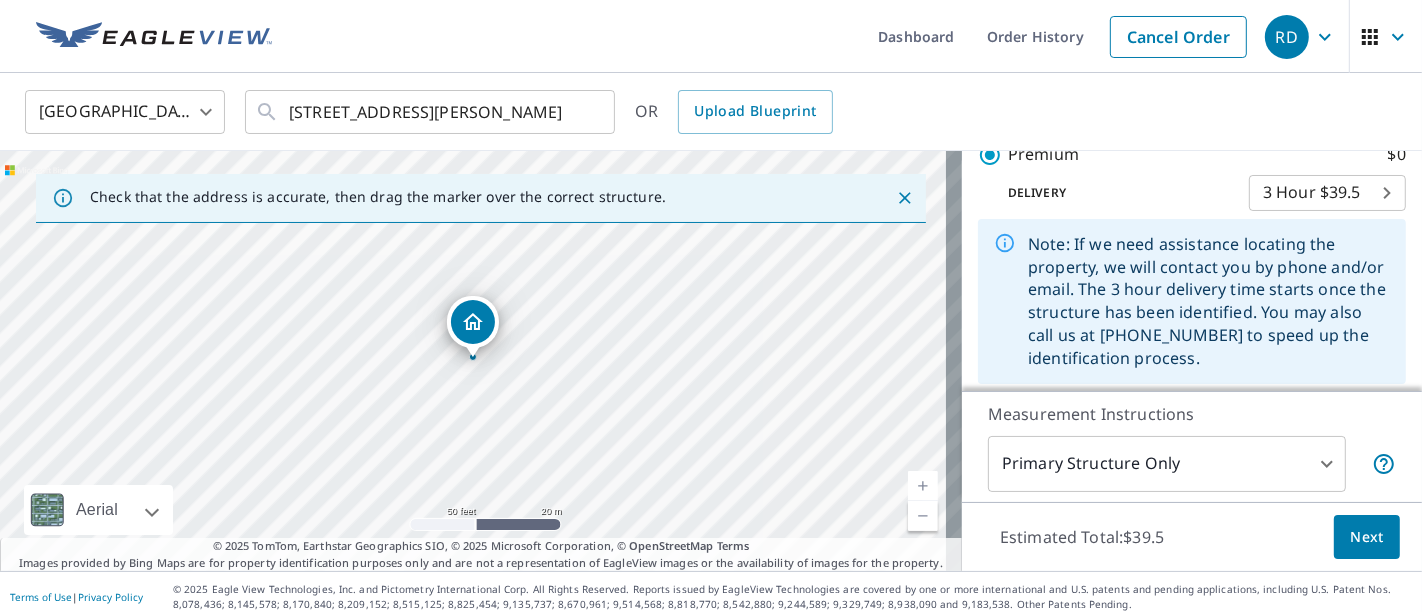 click on "RD RD
Dashboard Order History Cancel Order RD United States US ​ 227 E Scioto St, St James, MO 65559 ​ OR Upload Blueprint Check that the address is accurate, then drag the marker over the correct structure. 227 E Scioto St Saint James, MO 65559 Aerial Road A standard road map Aerial A detailed look from above Labels Labels 50 feet 20 m © 2025 TomTom, © Vexcel Imaging, © 2025 Microsoft Corporation,  © OpenStreetMap Terms © 2025 TomTom, Earthstar Geographics SIO, © 2025 Microsoft Corporation, ©   OpenStreetMap   Terms Images provided by Bing Maps are for property identification purposes only and are not a representation of EagleView images or the availability of images for the property. PROPERTY TYPE Residential Commercial Multi-Family This is a complex BUILDING ID 227 E Scioto St, Saint James, MO, 65559 Full House Products New Full House™ $91 Roof Products New Premium with 3 Hour Delivery Premium $0 Delivery 3 Hour $39.5 7 ​ QuickSquares™ $18 Gutter $13.75 Bid Perfect™ $18 New $63.25" at bounding box center (711, 306) 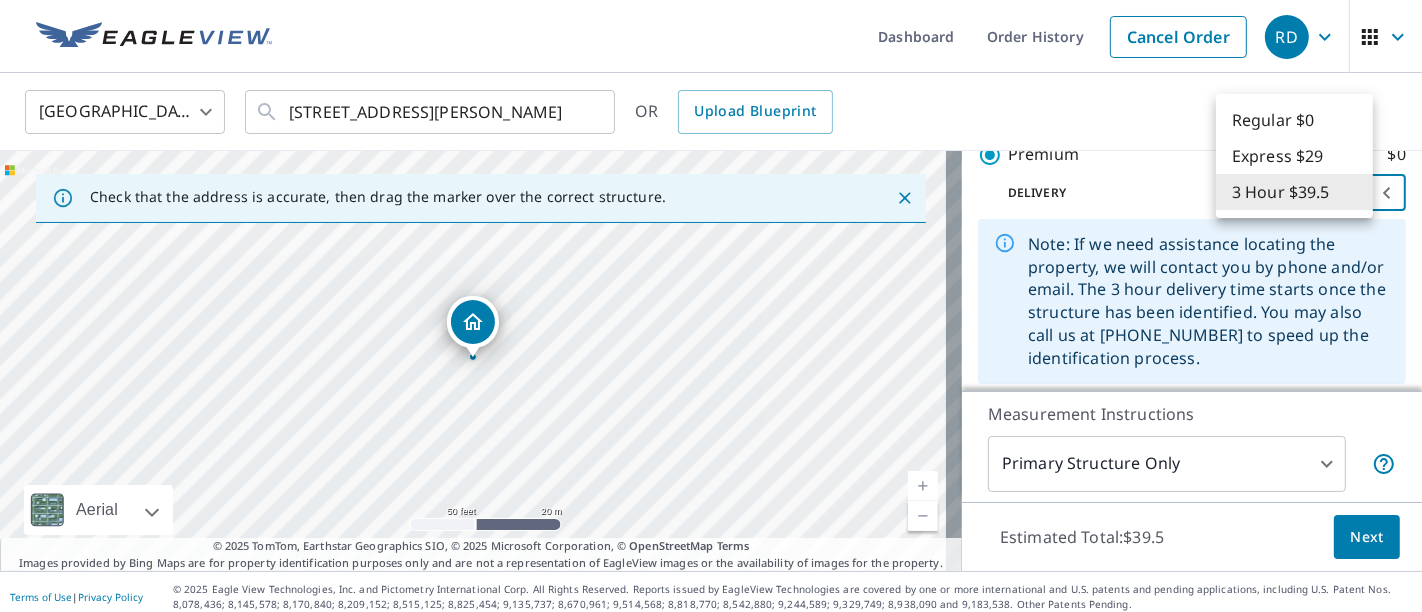 click on "Regular $0" at bounding box center (1294, 120) 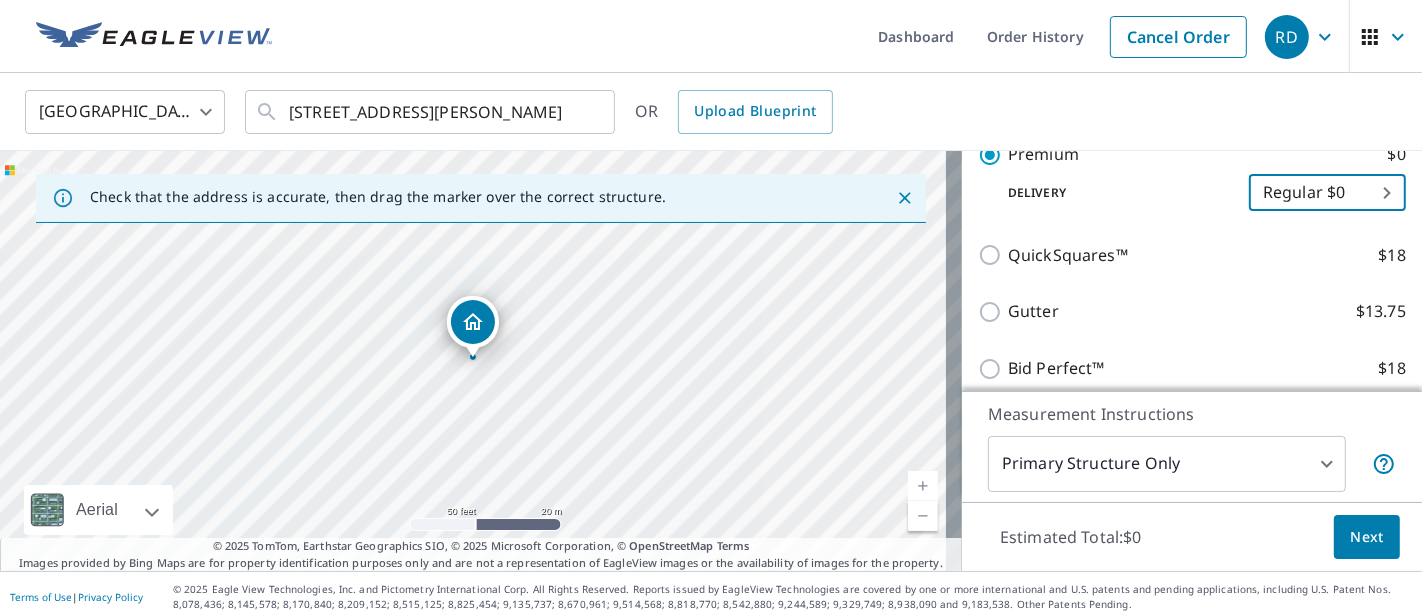 click on "Next" at bounding box center [1367, 537] 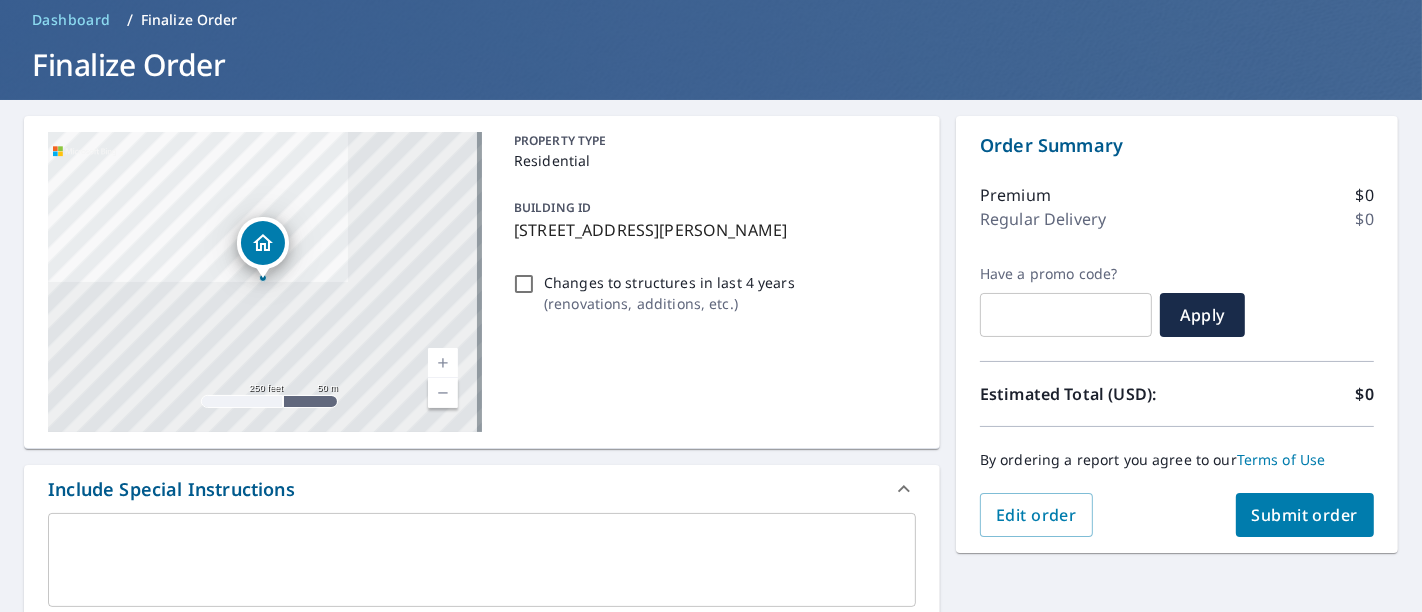 scroll, scrollTop: 111, scrollLeft: 0, axis: vertical 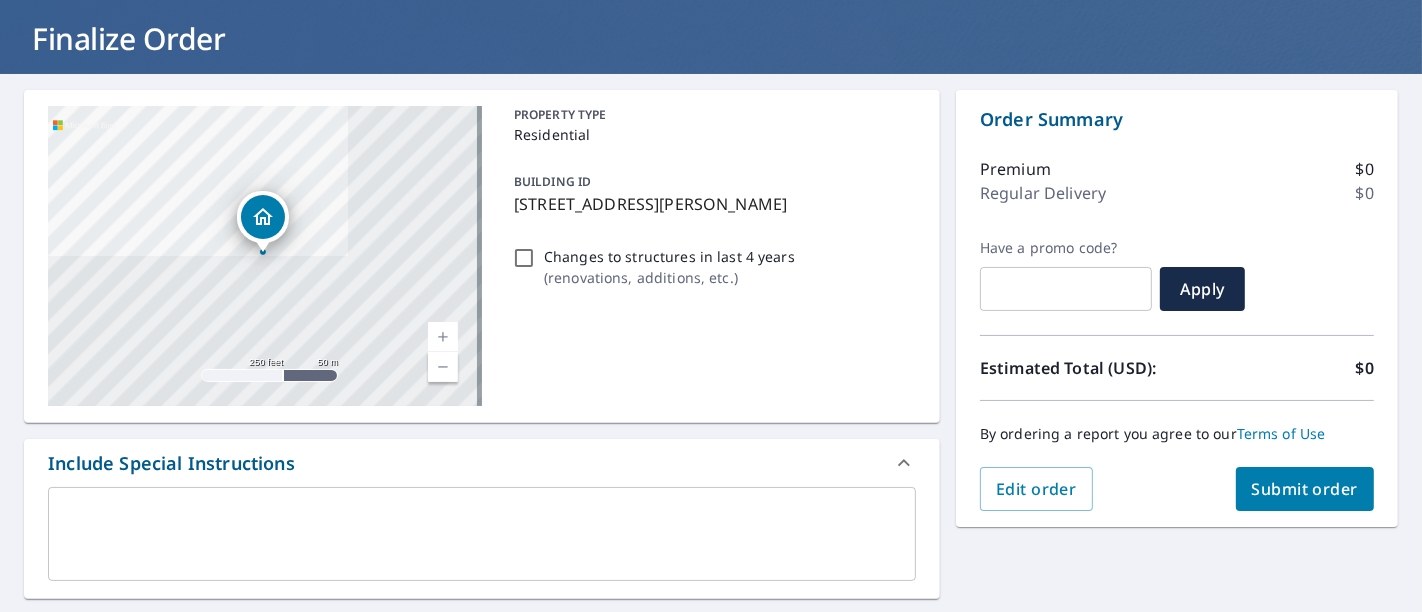 click on "Submit order" at bounding box center [1305, 489] 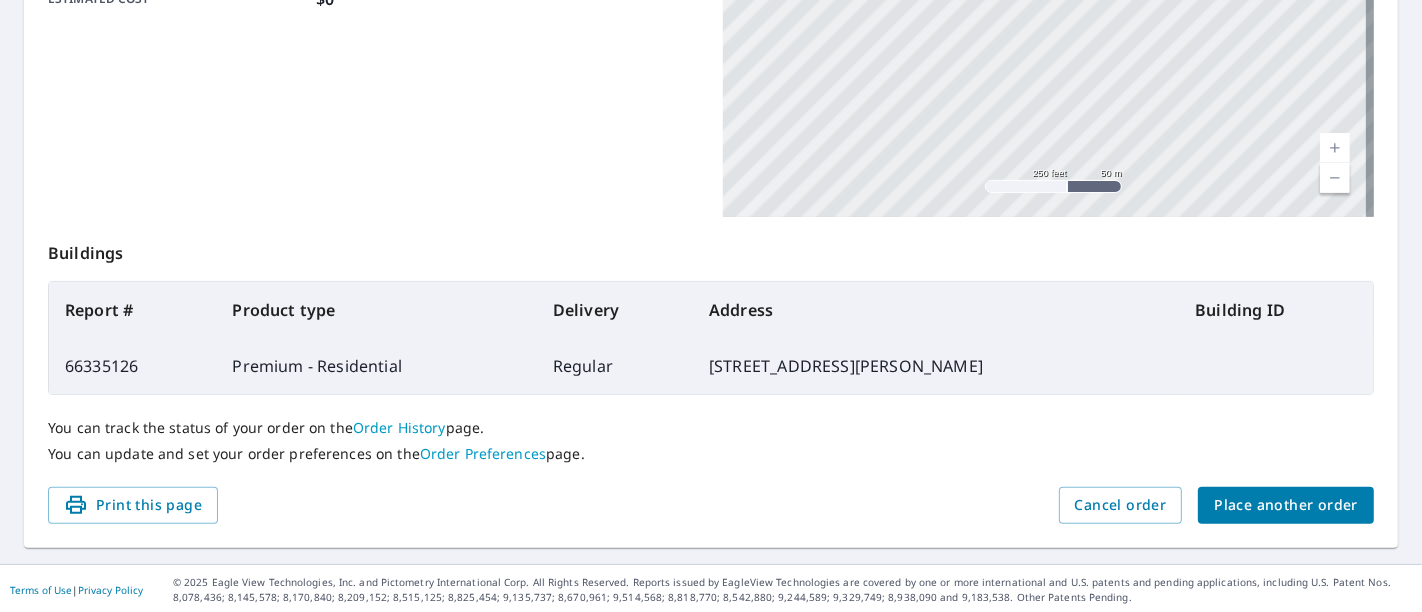 scroll, scrollTop: 0, scrollLeft: 0, axis: both 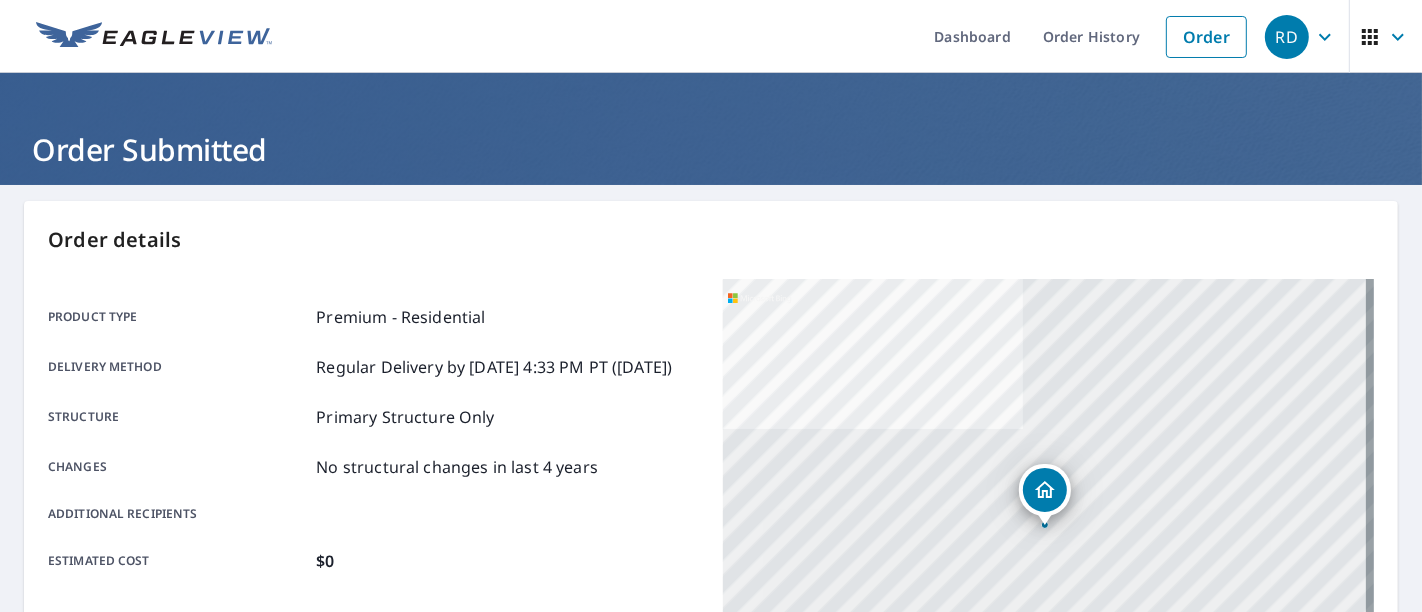 click on "Order History" at bounding box center [1091, 36] 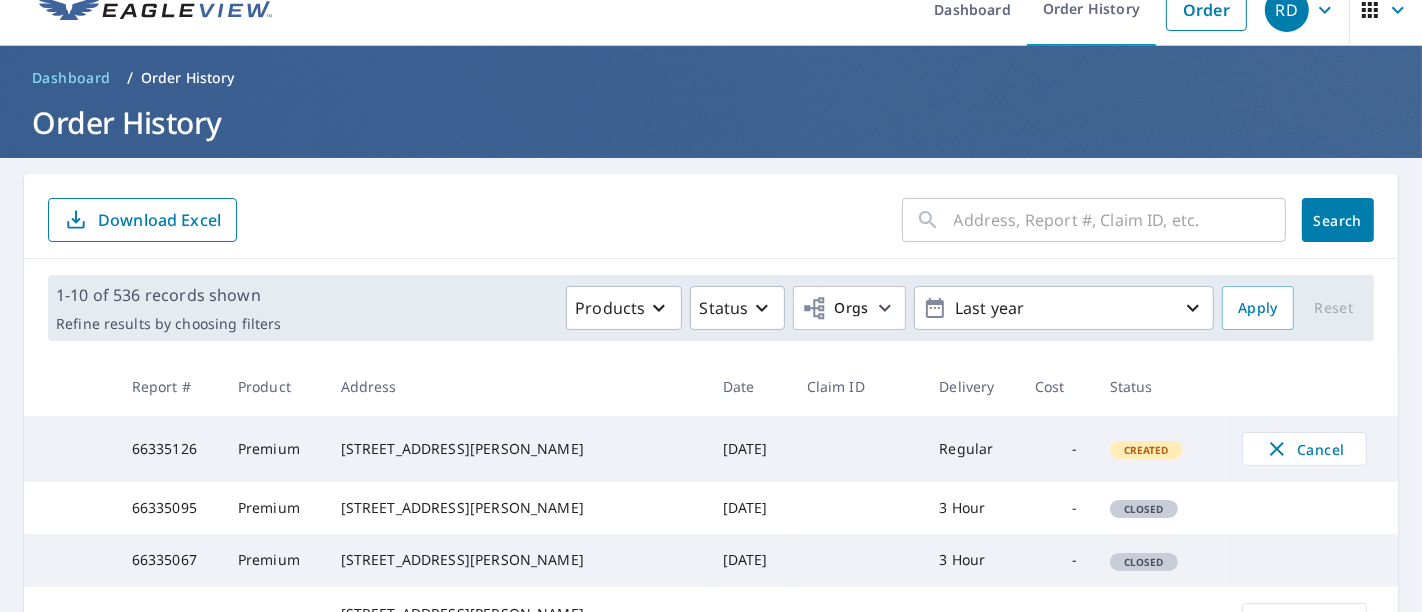 scroll, scrollTop: 0, scrollLeft: 0, axis: both 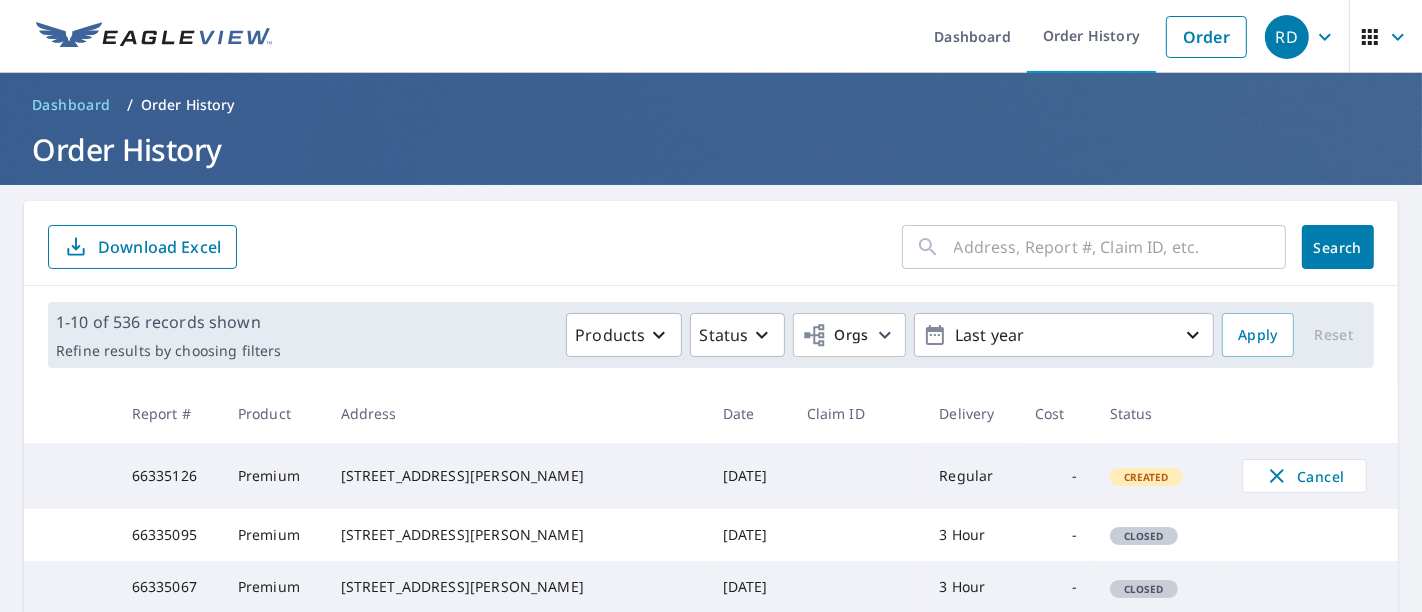click on "Status" at bounding box center [723, 335] 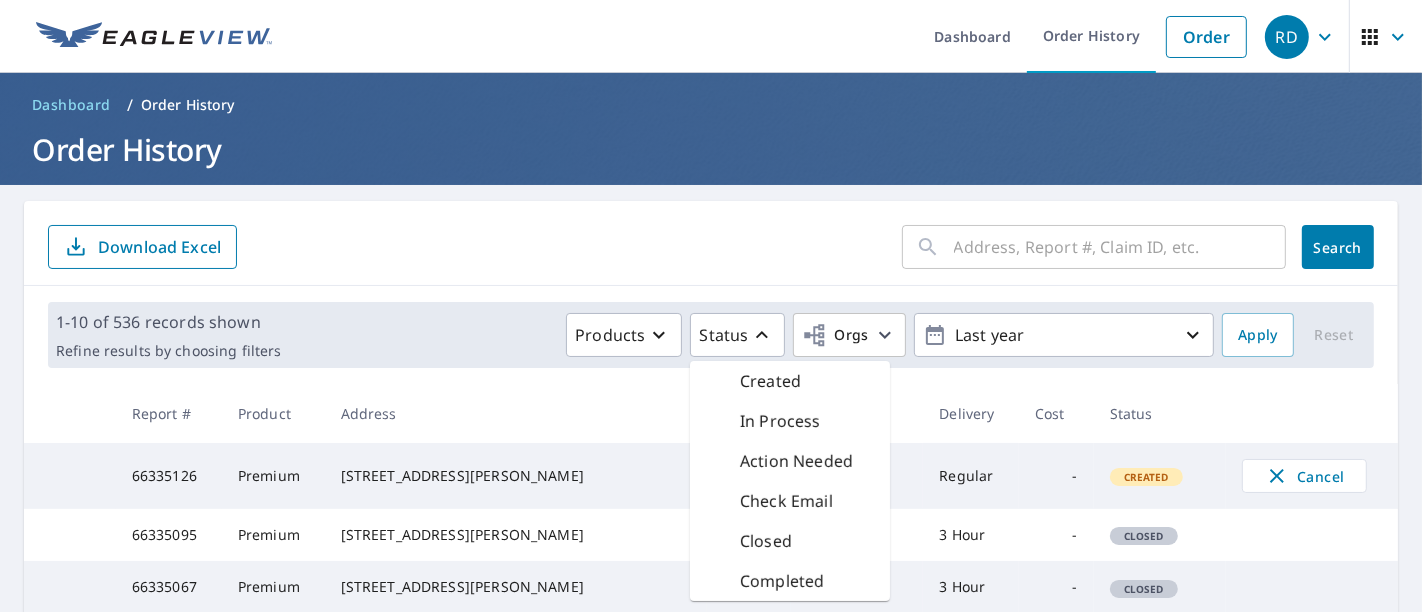 click on "​ Search Download Excel" at bounding box center (711, 243) 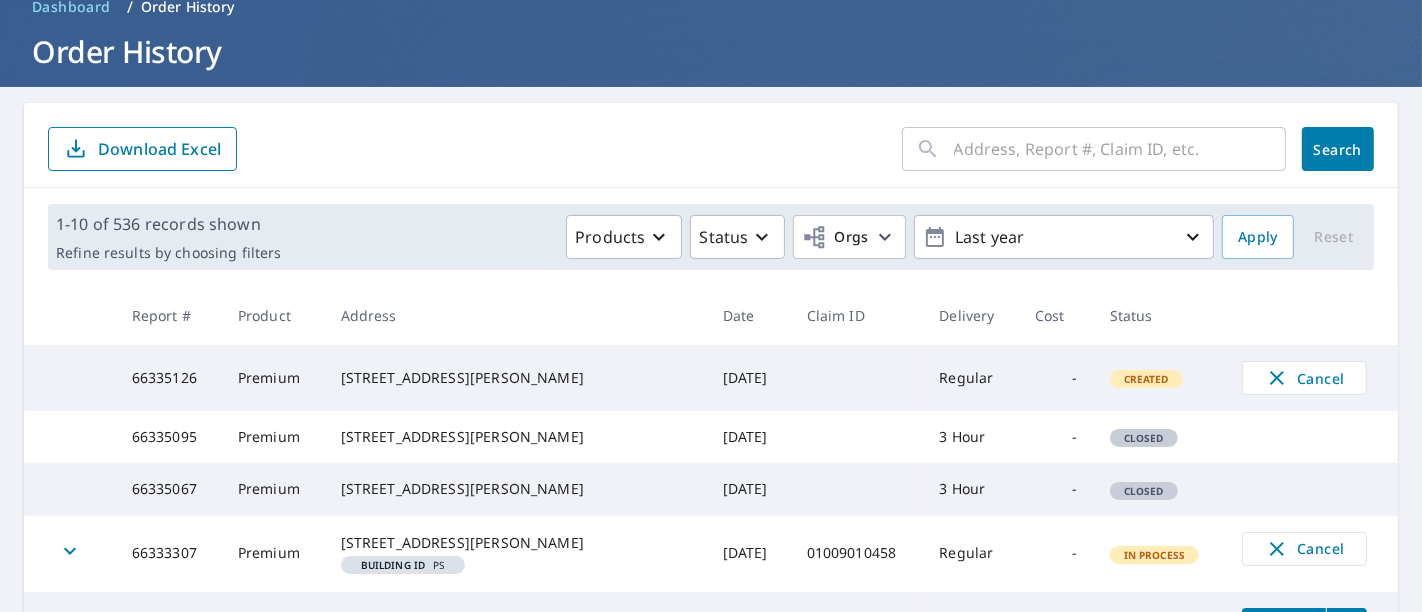 scroll, scrollTop: 111, scrollLeft: 0, axis: vertical 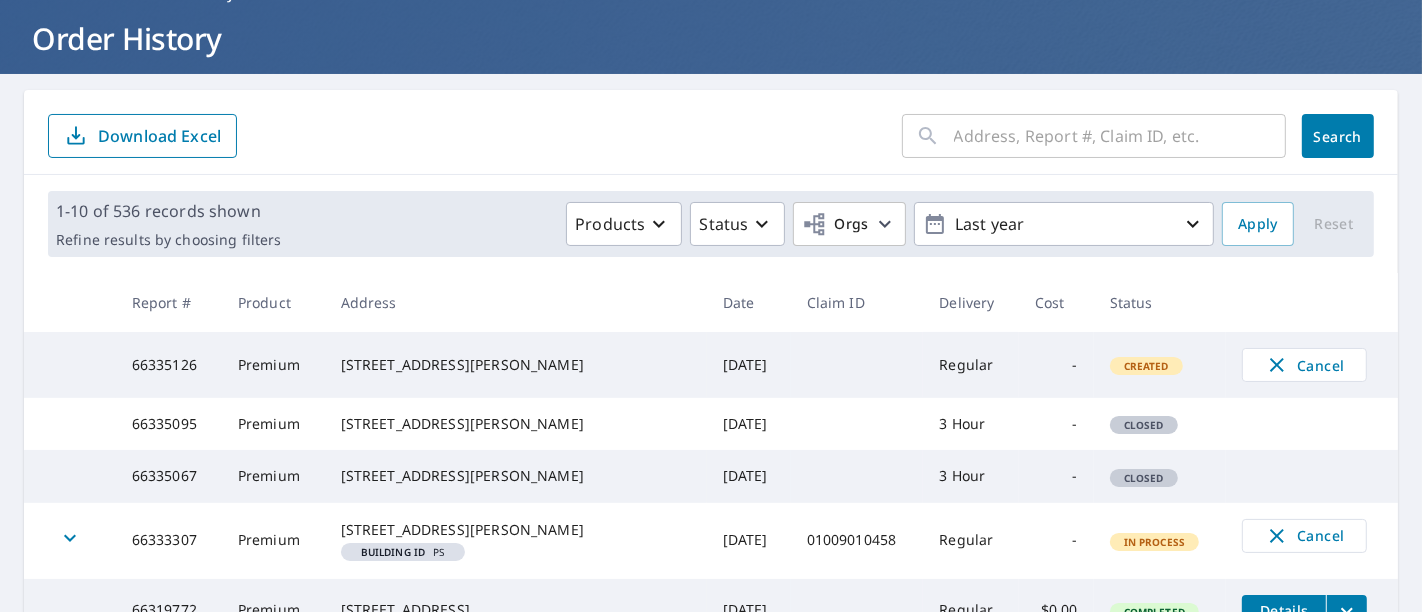 click on "Closed" at bounding box center [1144, 425] 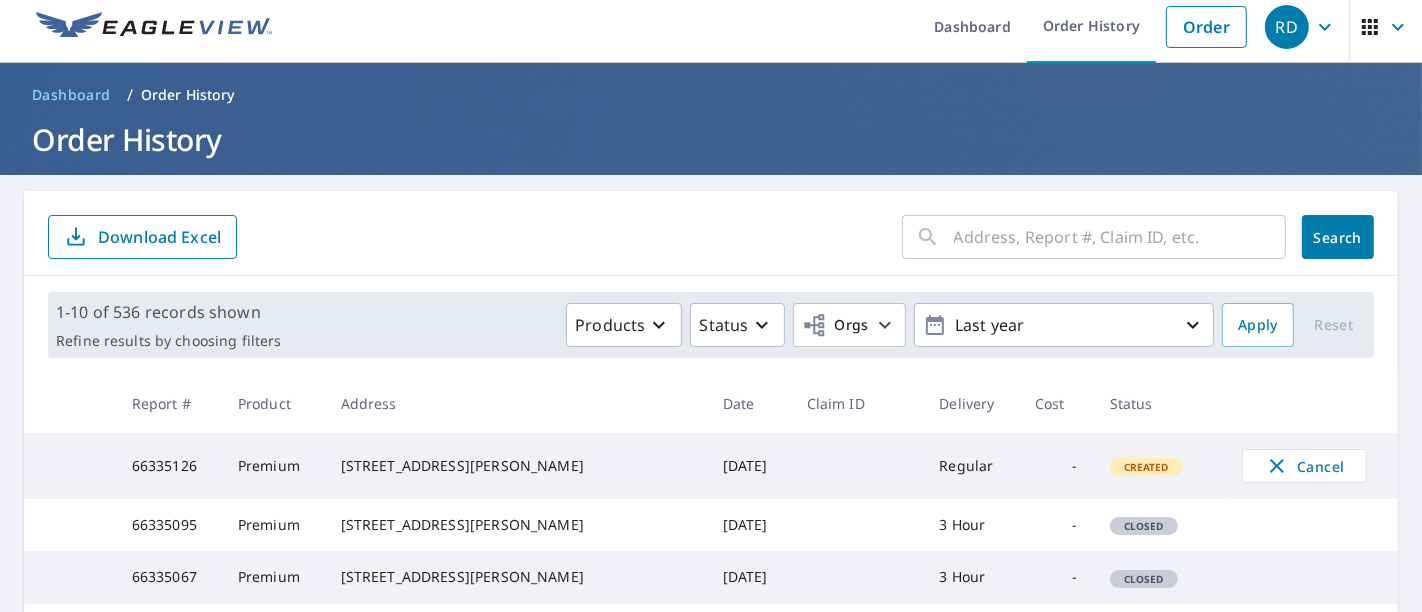 scroll, scrollTop: 0, scrollLeft: 0, axis: both 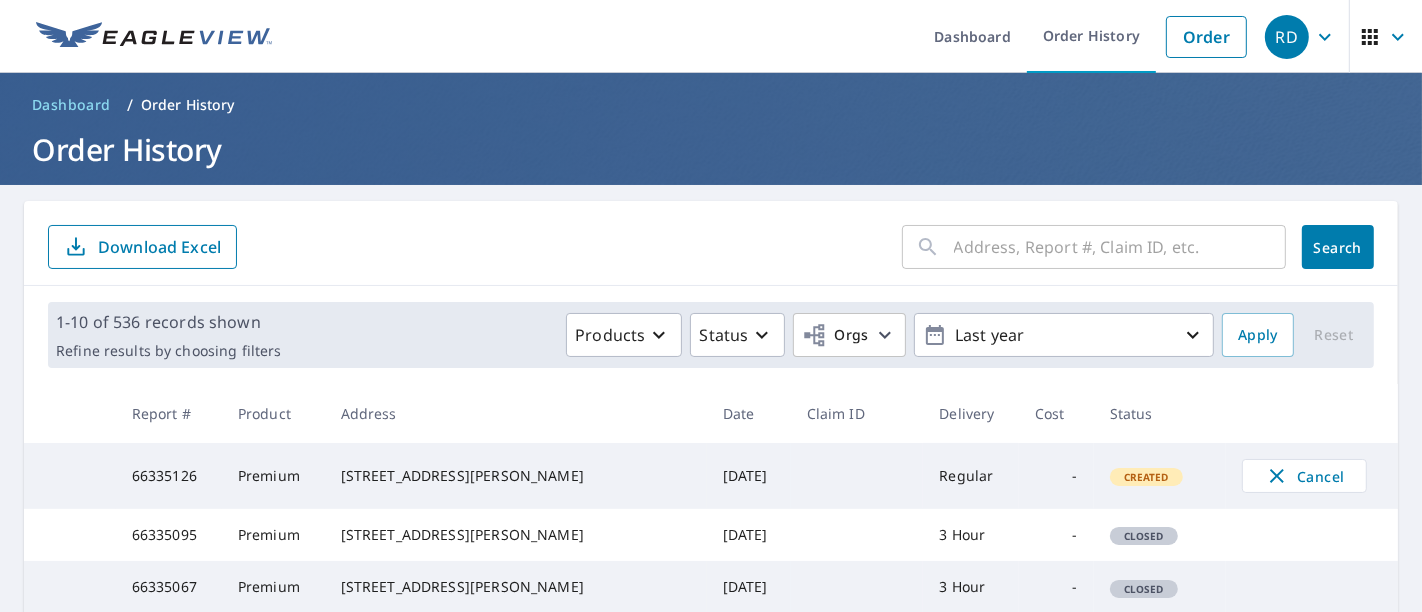 click on "Dashboard" at bounding box center [972, 36] 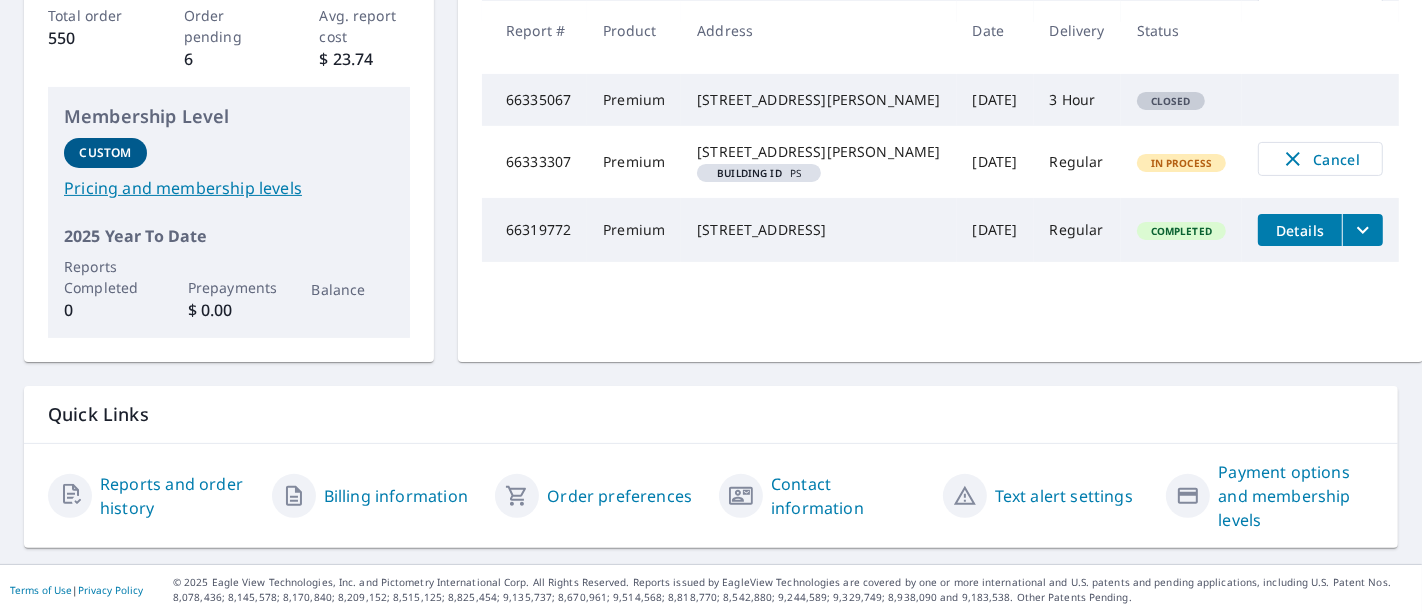 scroll, scrollTop: 0, scrollLeft: 0, axis: both 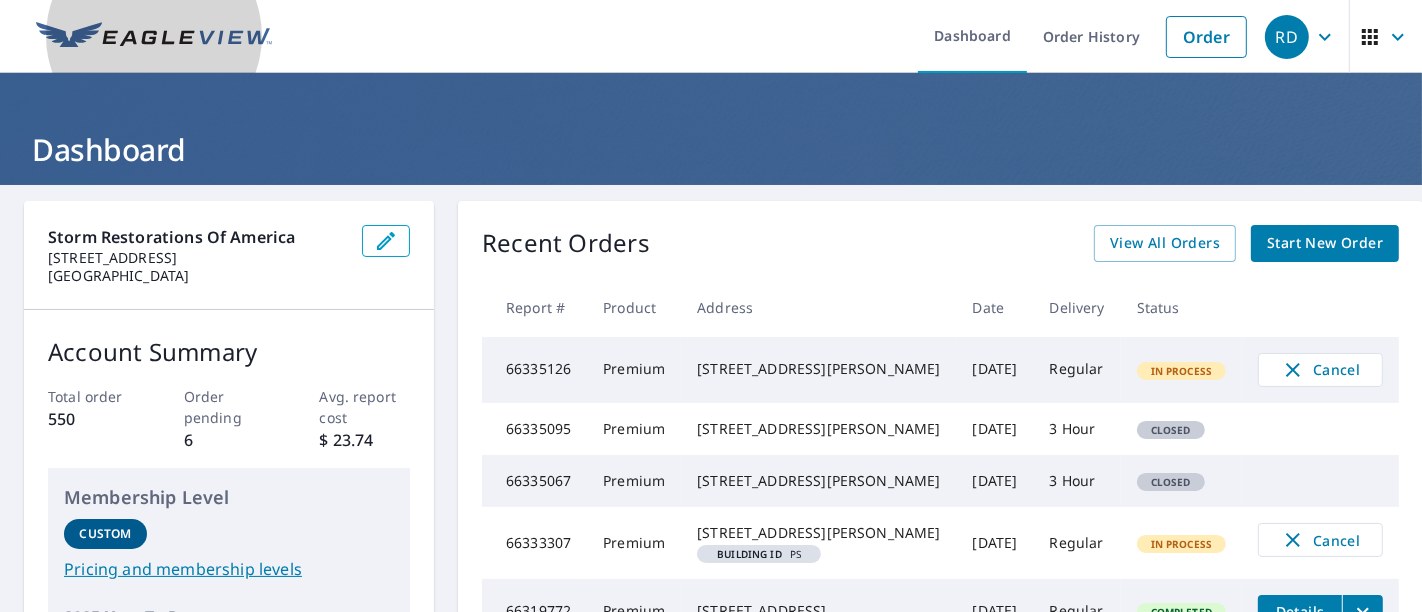 click at bounding box center (154, 37) 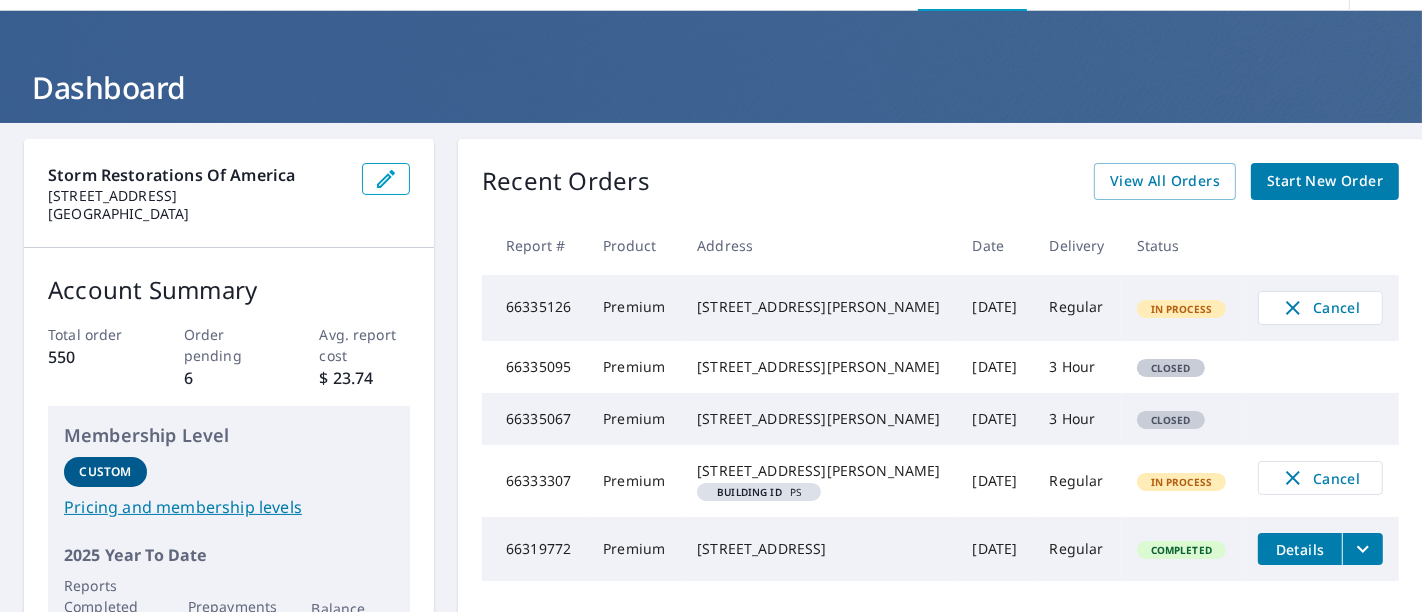 scroll, scrollTop: 0, scrollLeft: 0, axis: both 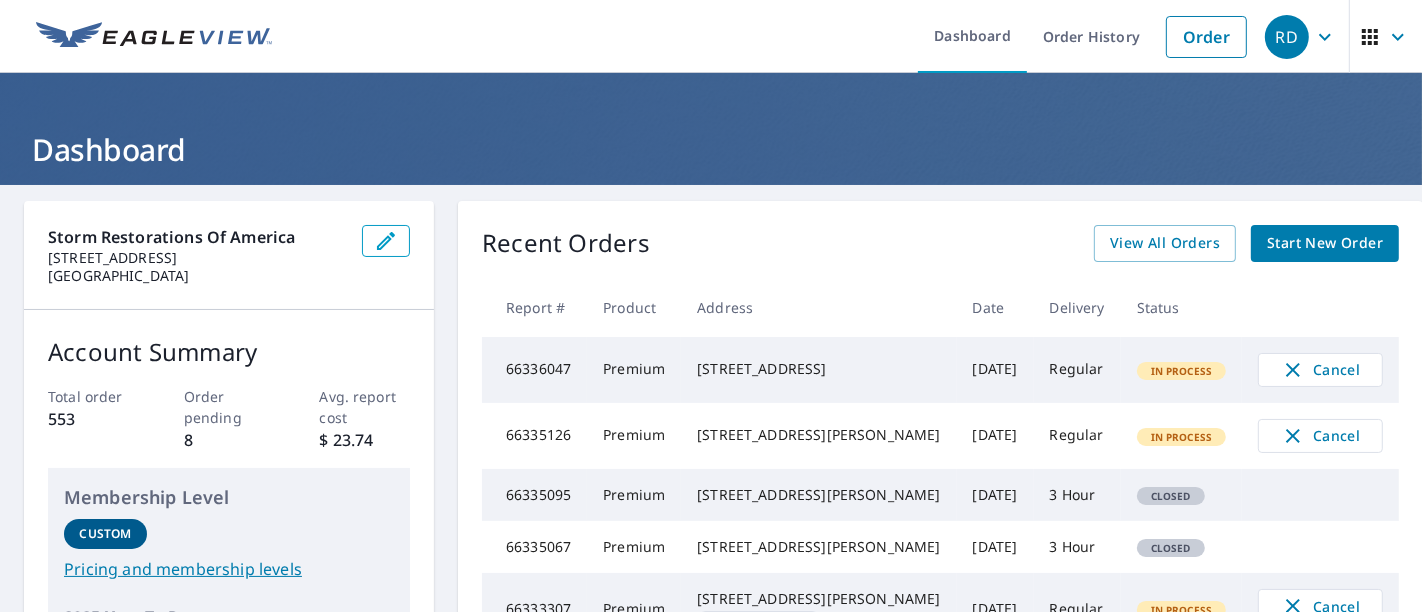click at bounding box center [154, 37] 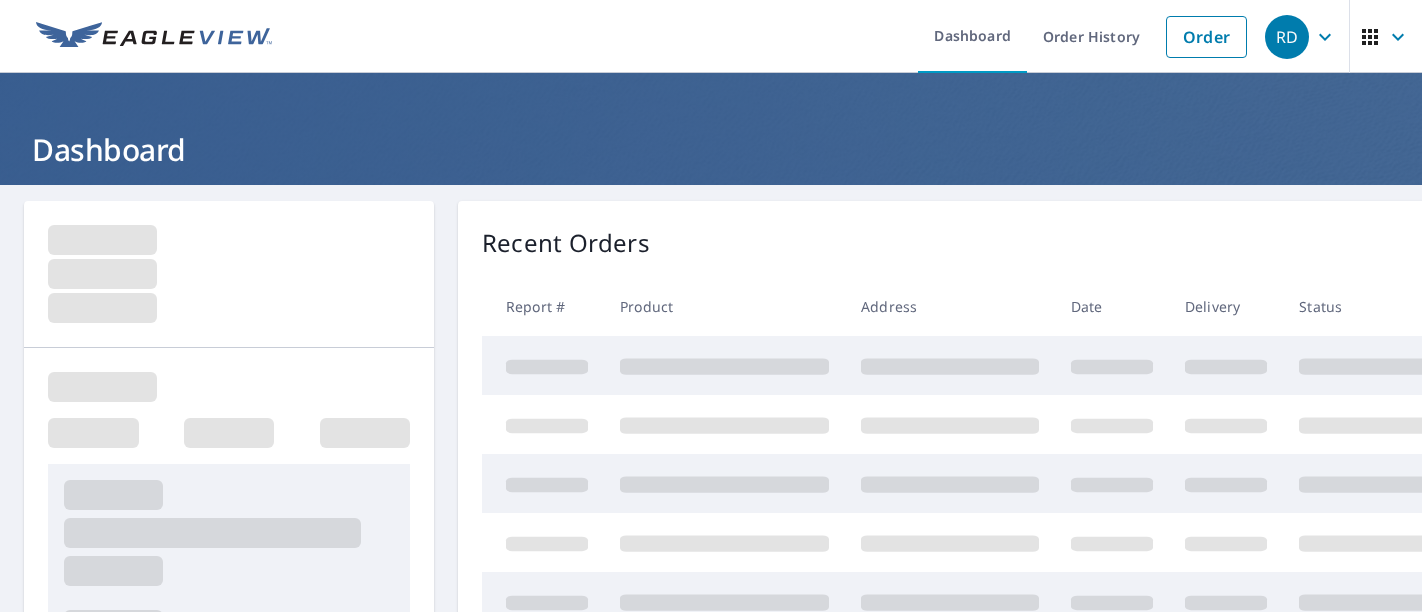 scroll, scrollTop: 0, scrollLeft: 0, axis: both 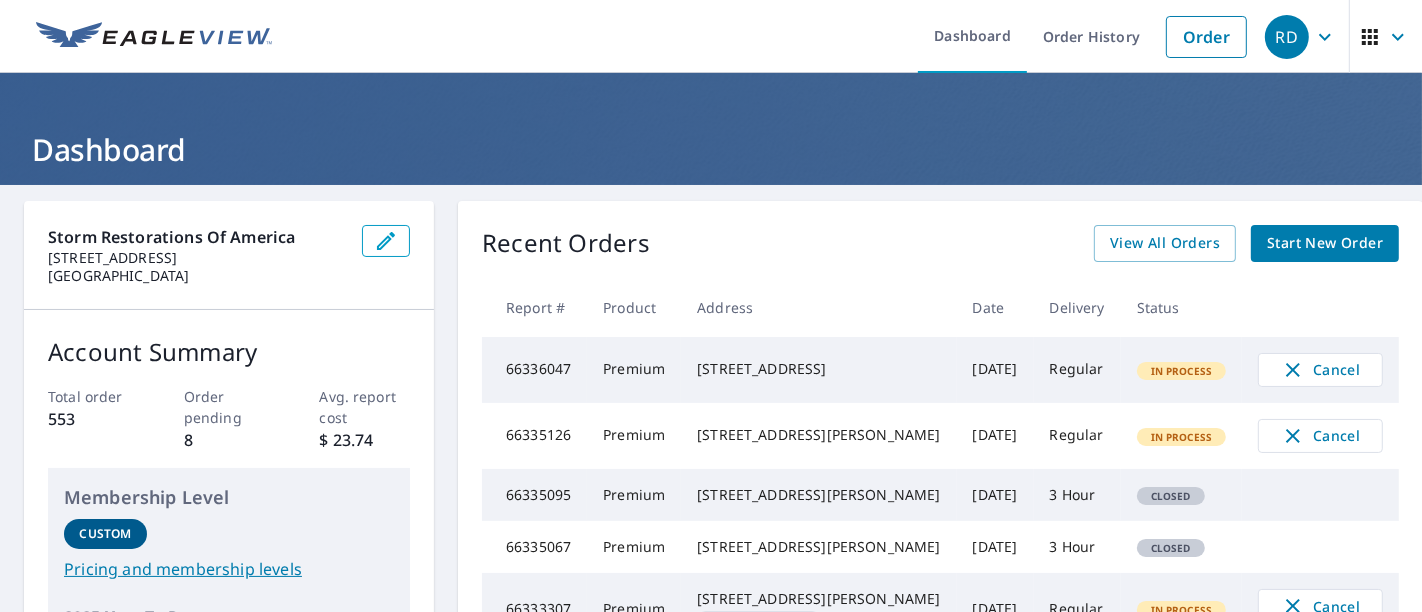click at bounding box center (154, 37) 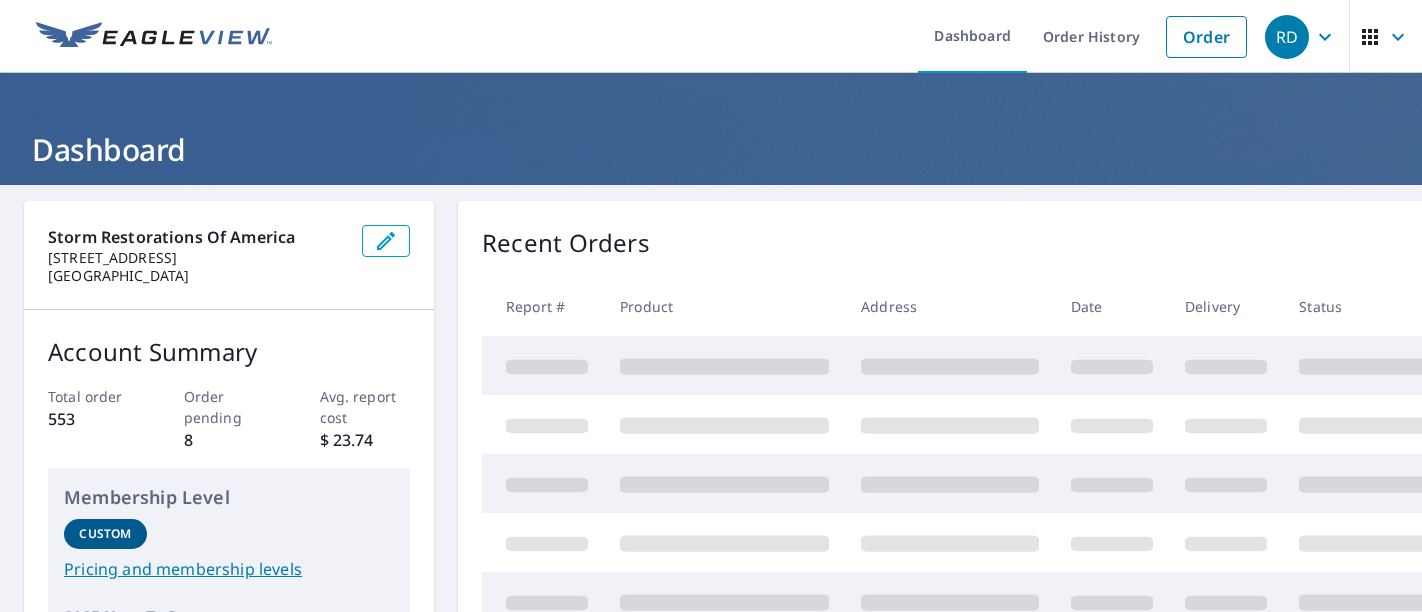 scroll, scrollTop: 0, scrollLeft: 0, axis: both 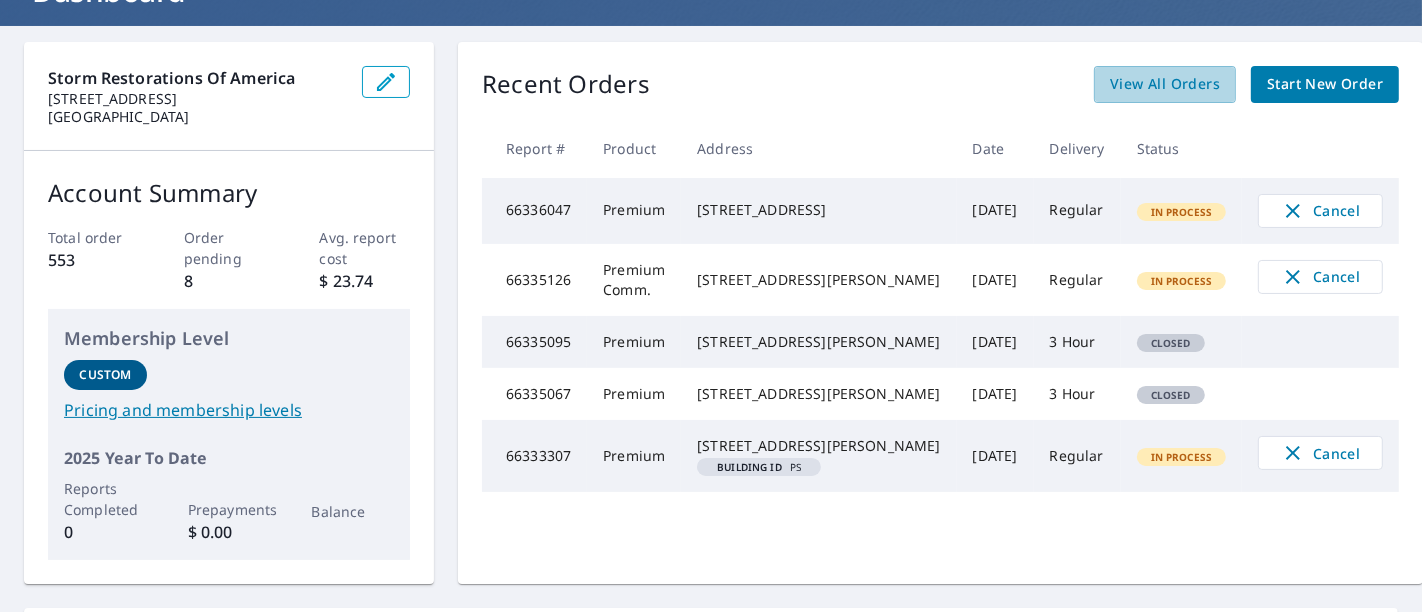 click on "View All Orders" at bounding box center [1165, 84] 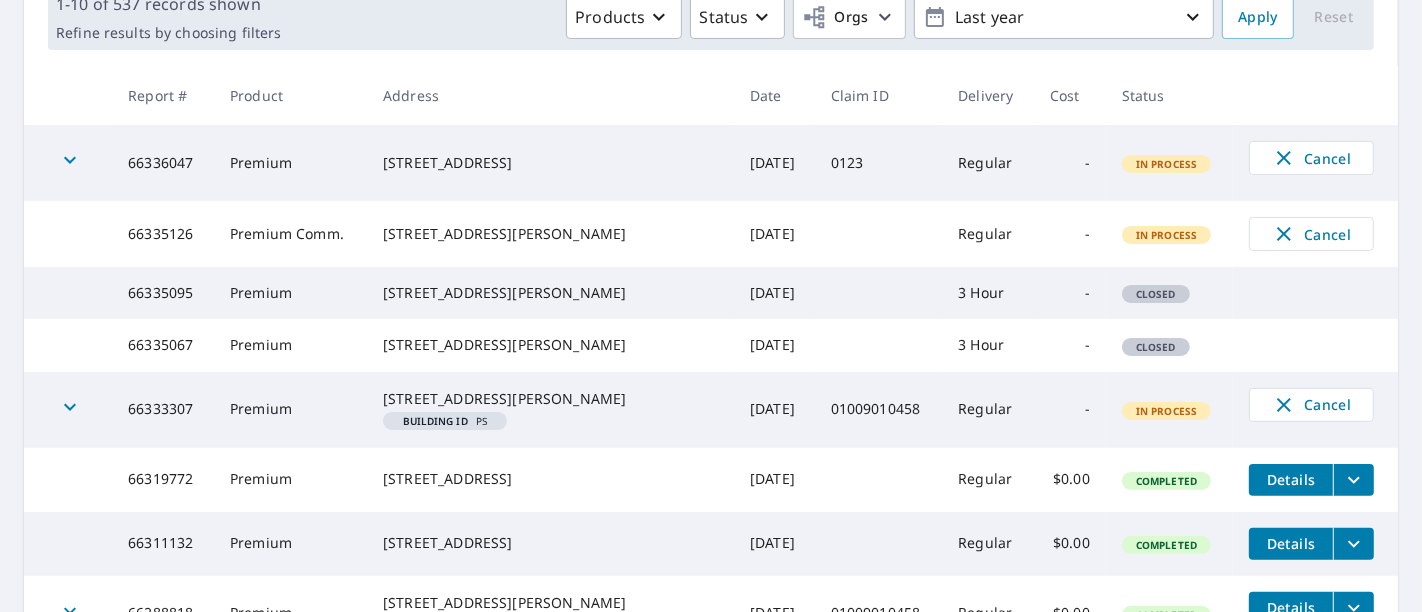 scroll, scrollTop: 0, scrollLeft: 0, axis: both 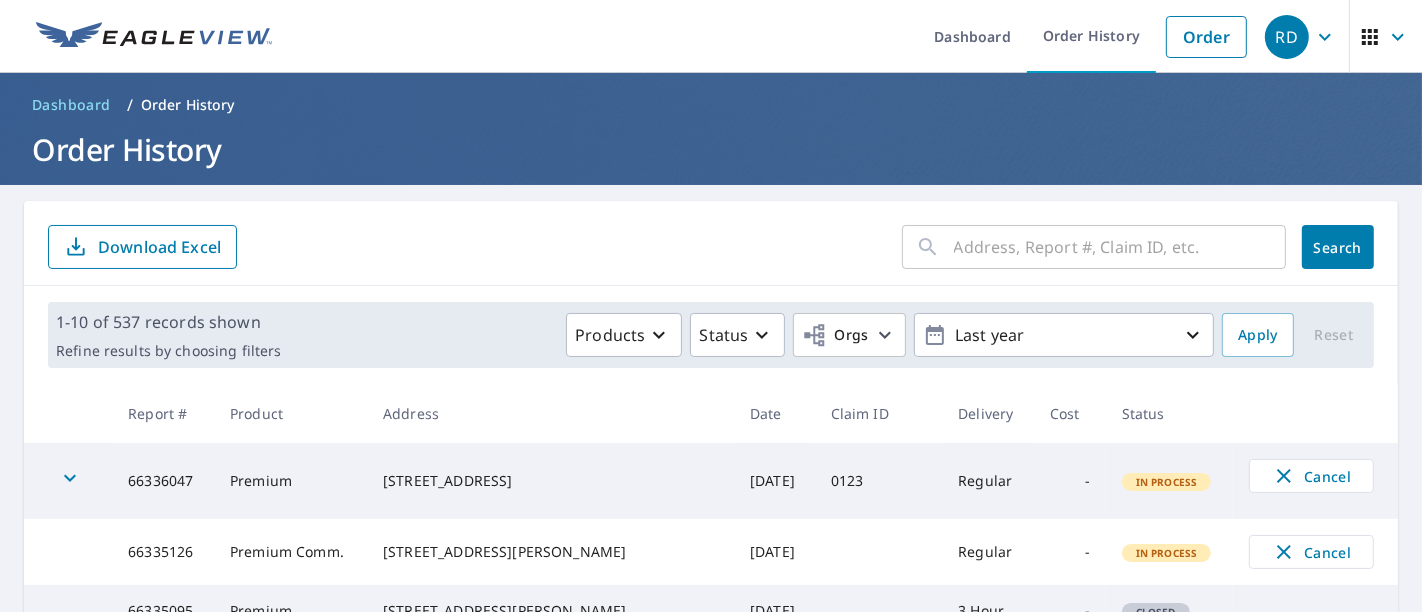 click on "Products" at bounding box center (610, 335) 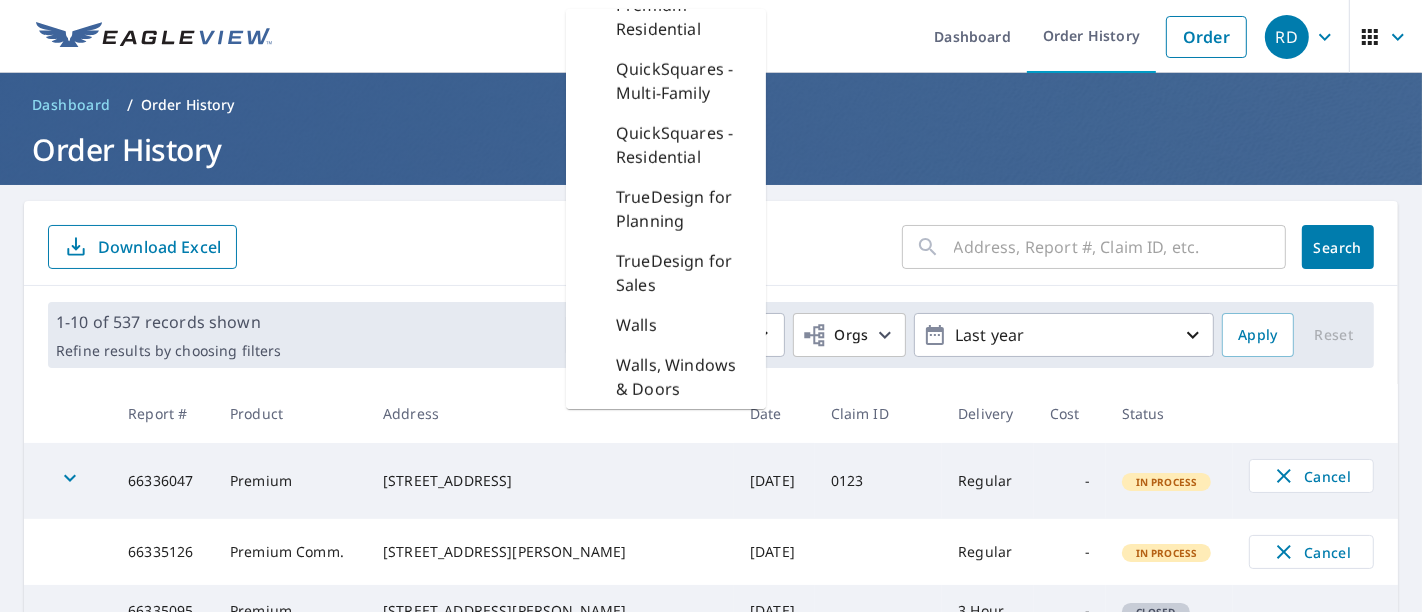 scroll, scrollTop: 799, scrollLeft: 0, axis: vertical 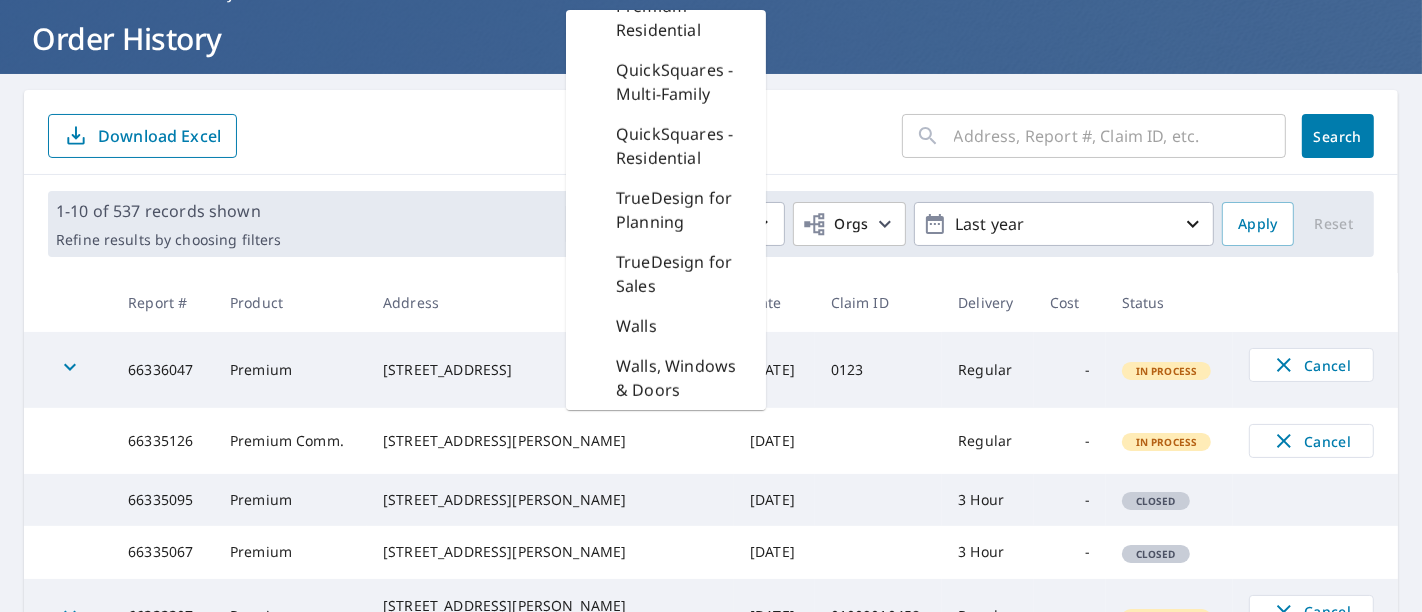 click on "​ Search Download Excel" at bounding box center (711, 136) 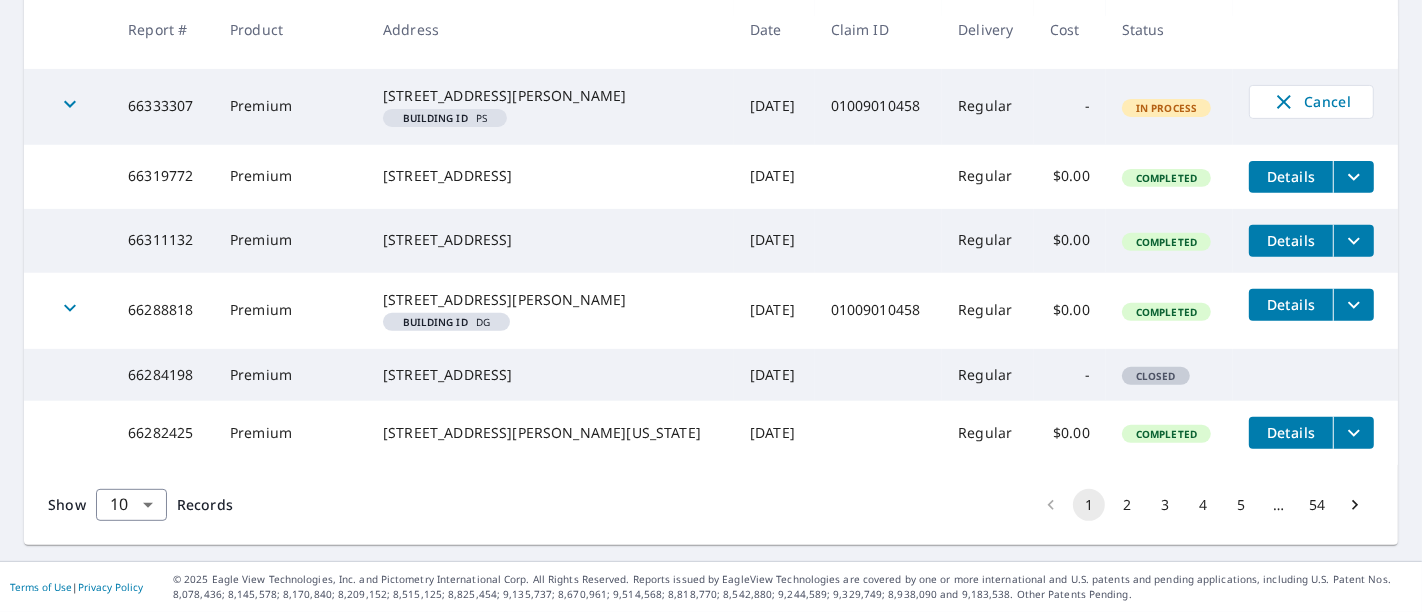 click on "2" at bounding box center (1127, 505) 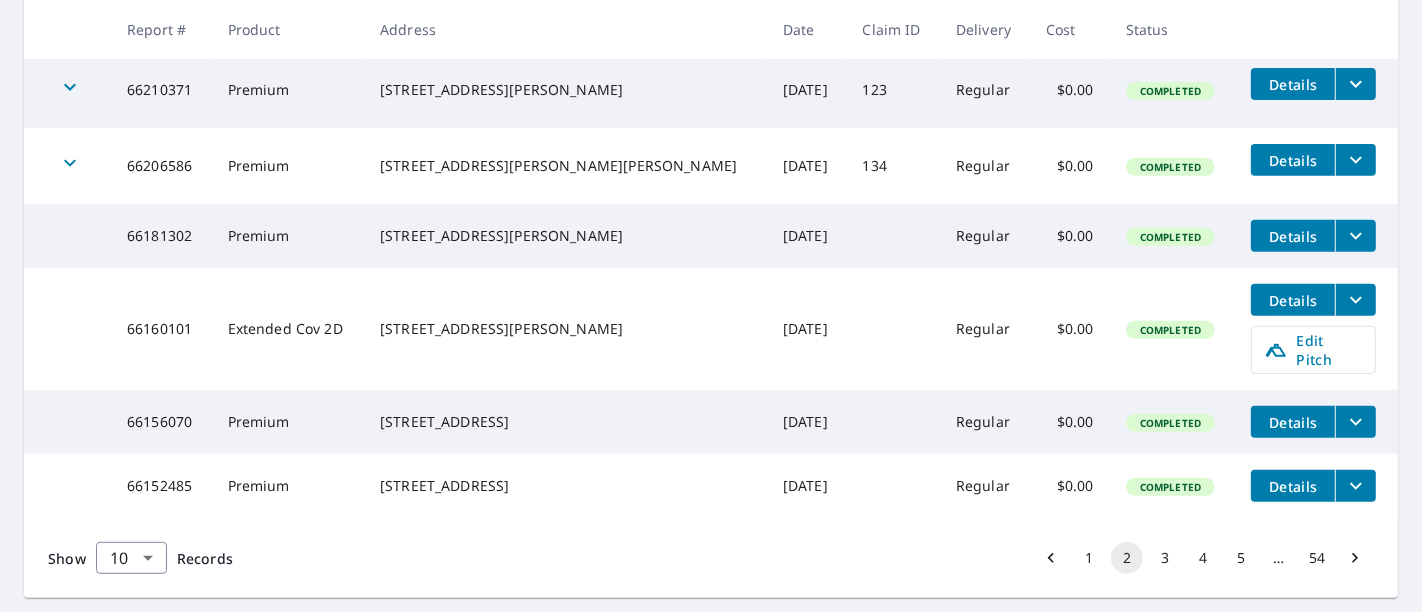 scroll, scrollTop: 740, scrollLeft: 0, axis: vertical 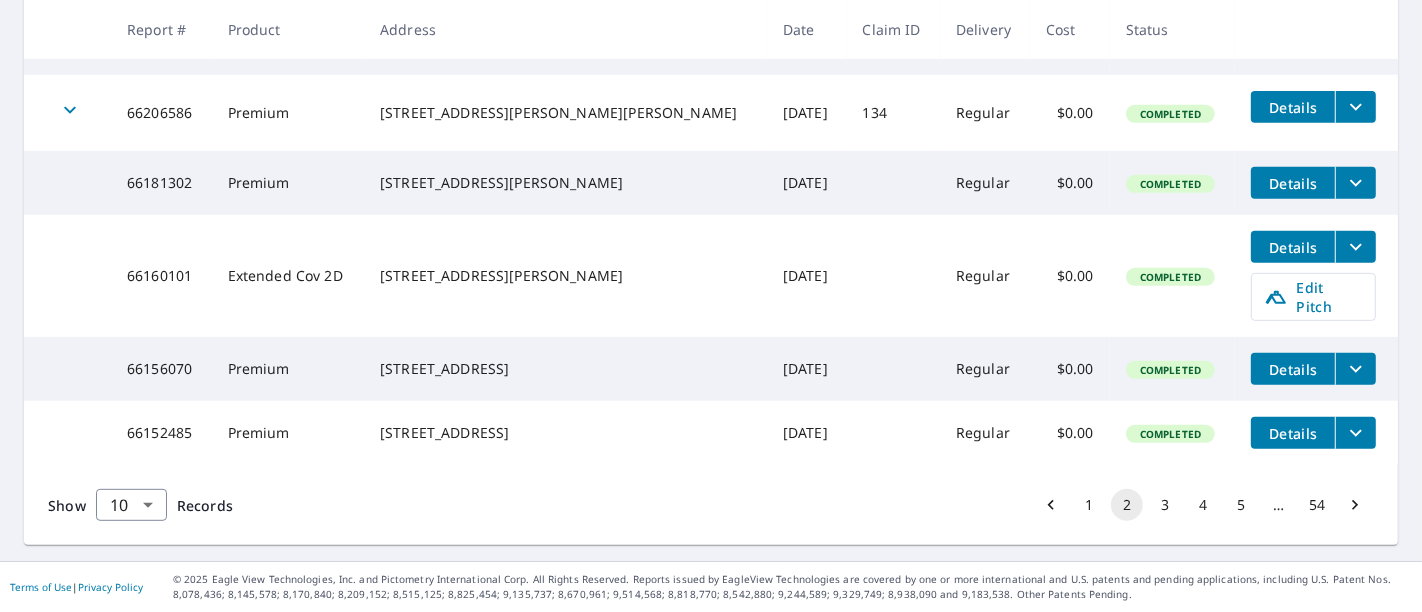 click on "3" at bounding box center (1165, 505) 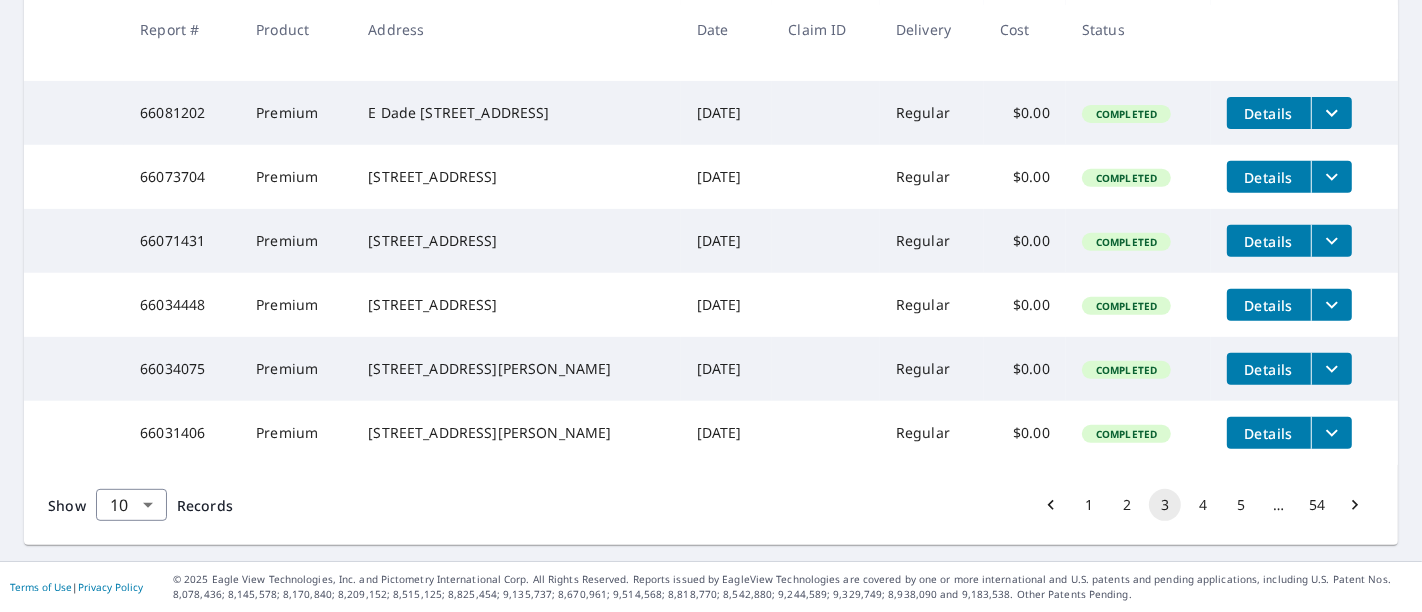 scroll, scrollTop: 705, scrollLeft: 0, axis: vertical 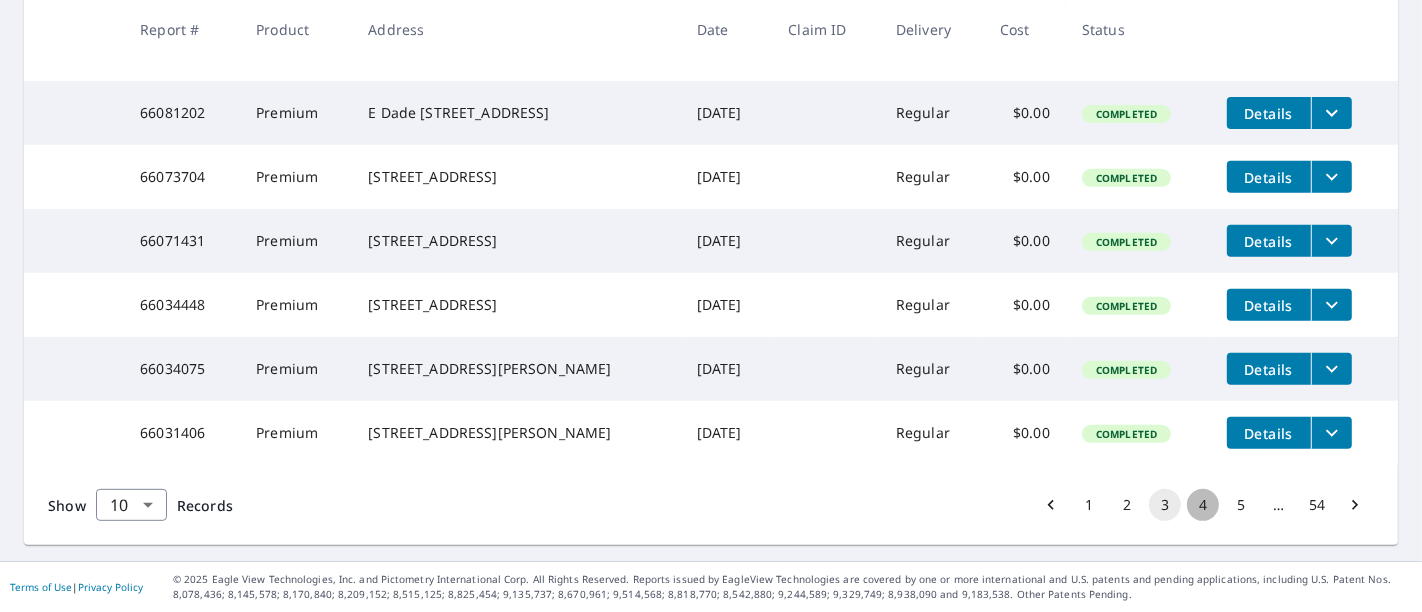 click on "4" at bounding box center [1203, 505] 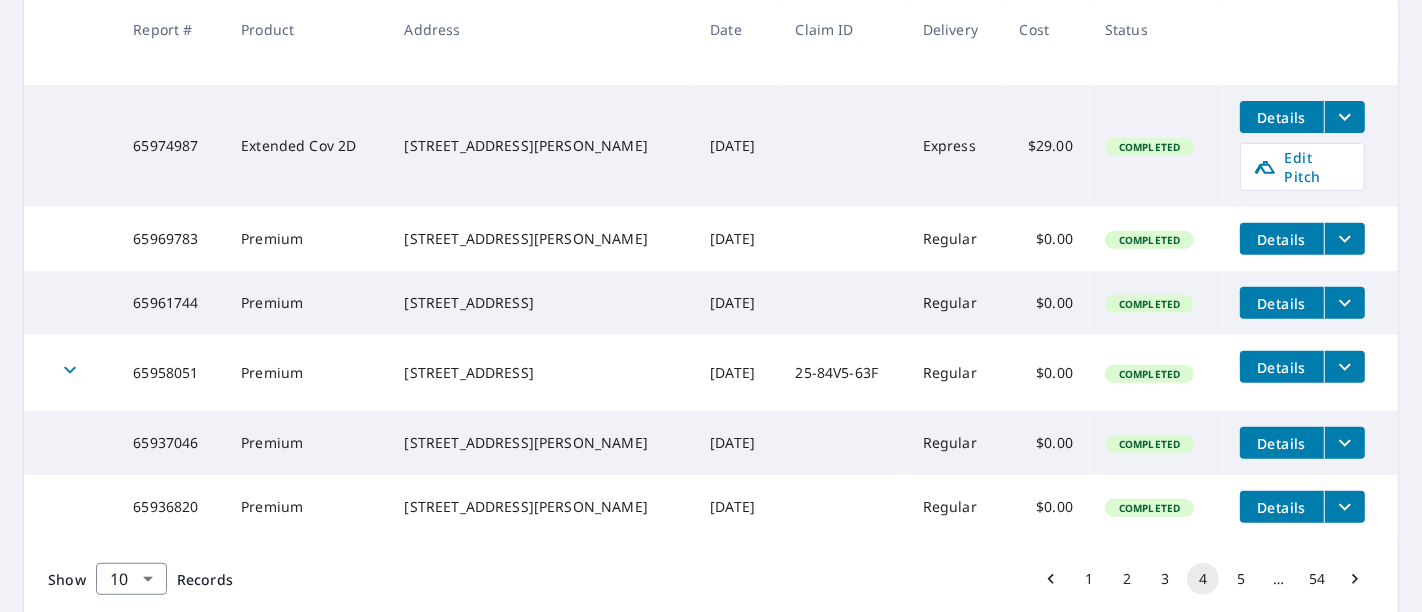 scroll, scrollTop: 743, scrollLeft: 0, axis: vertical 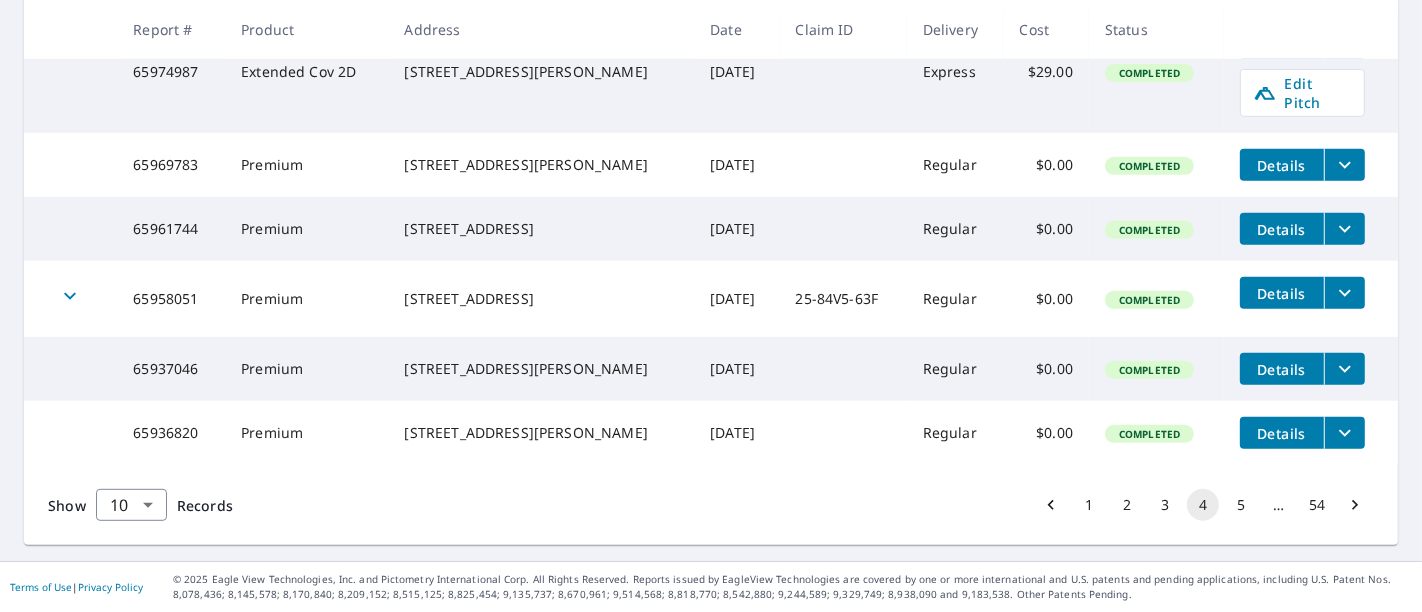 click on "1" at bounding box center (1089, 505) 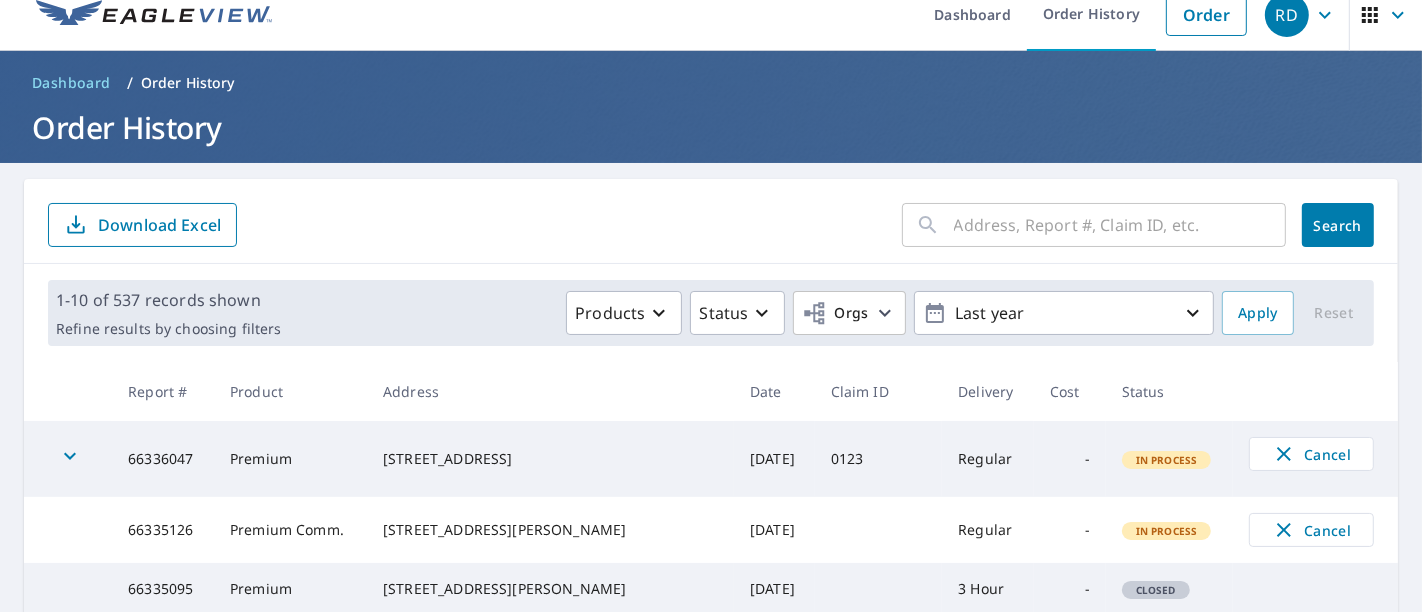 scroll, scrollTop: 0, scrollLeft: 0, axis: both 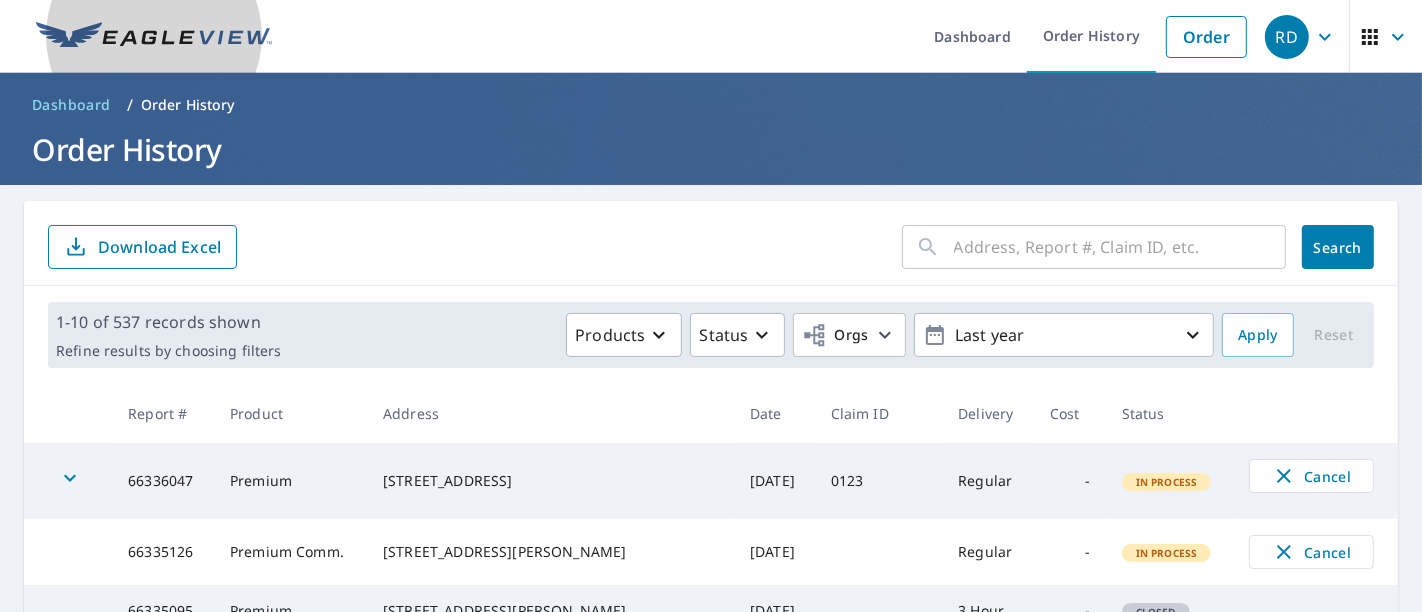 click at bounding box center [154, 37] 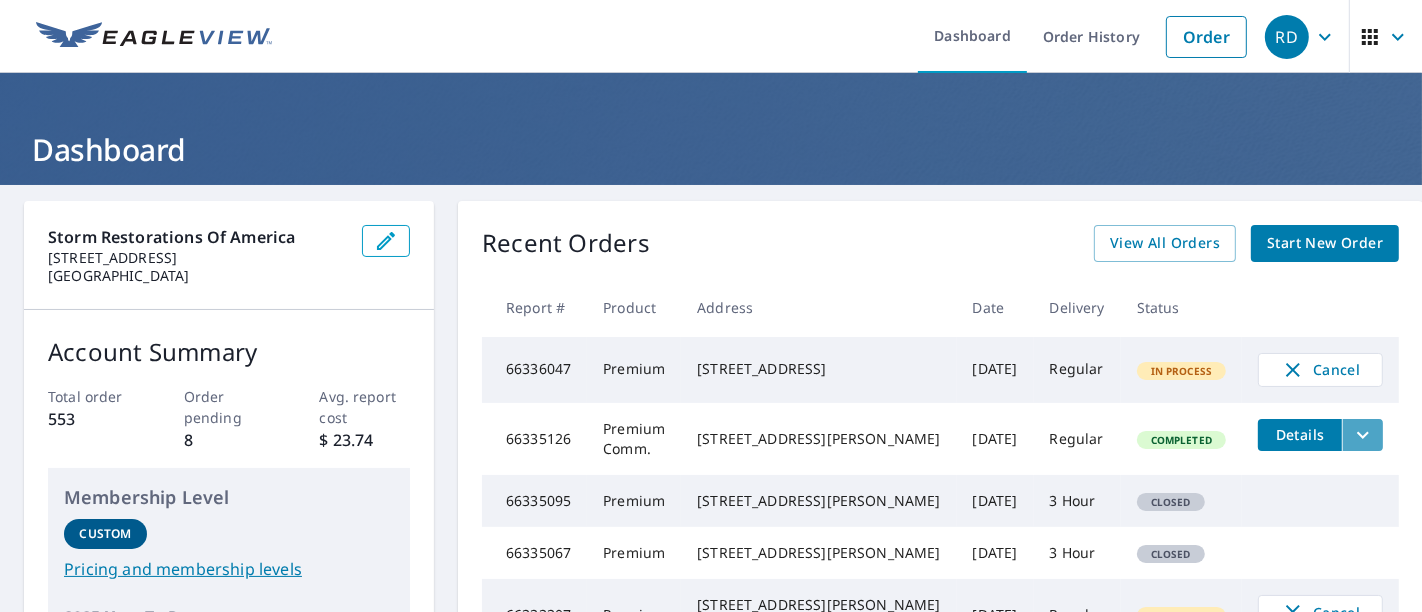 click 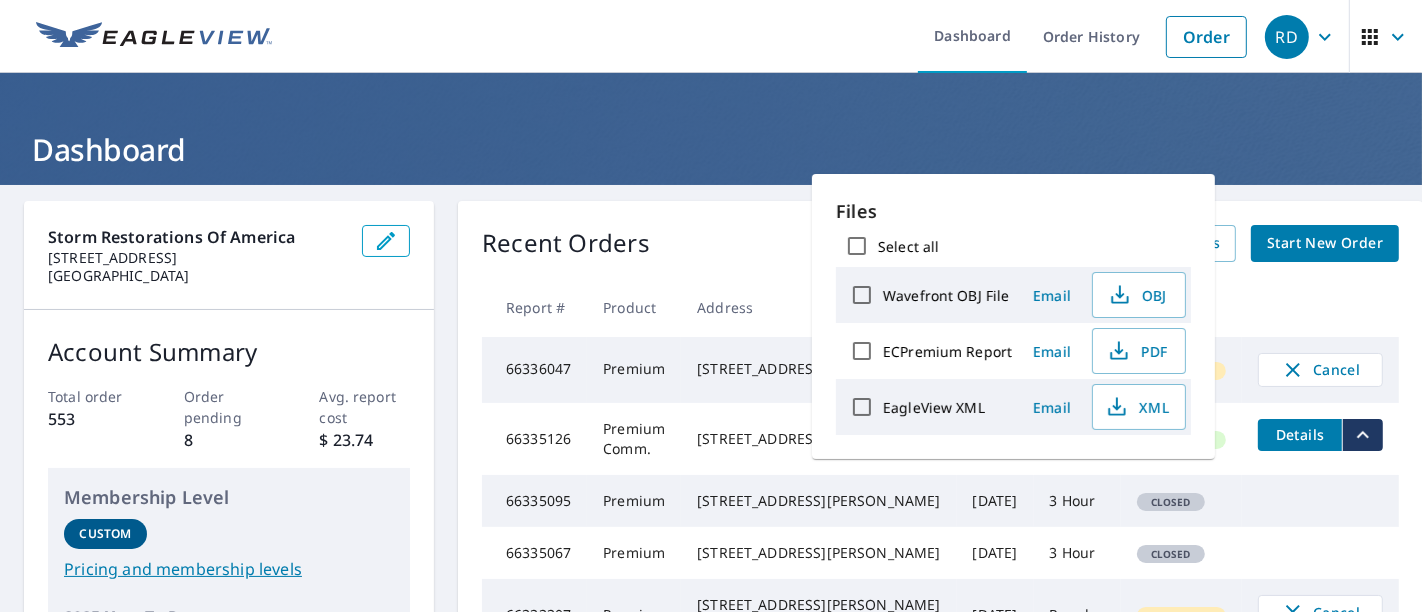 click on "PDF" at bounding box center [1137, 351] 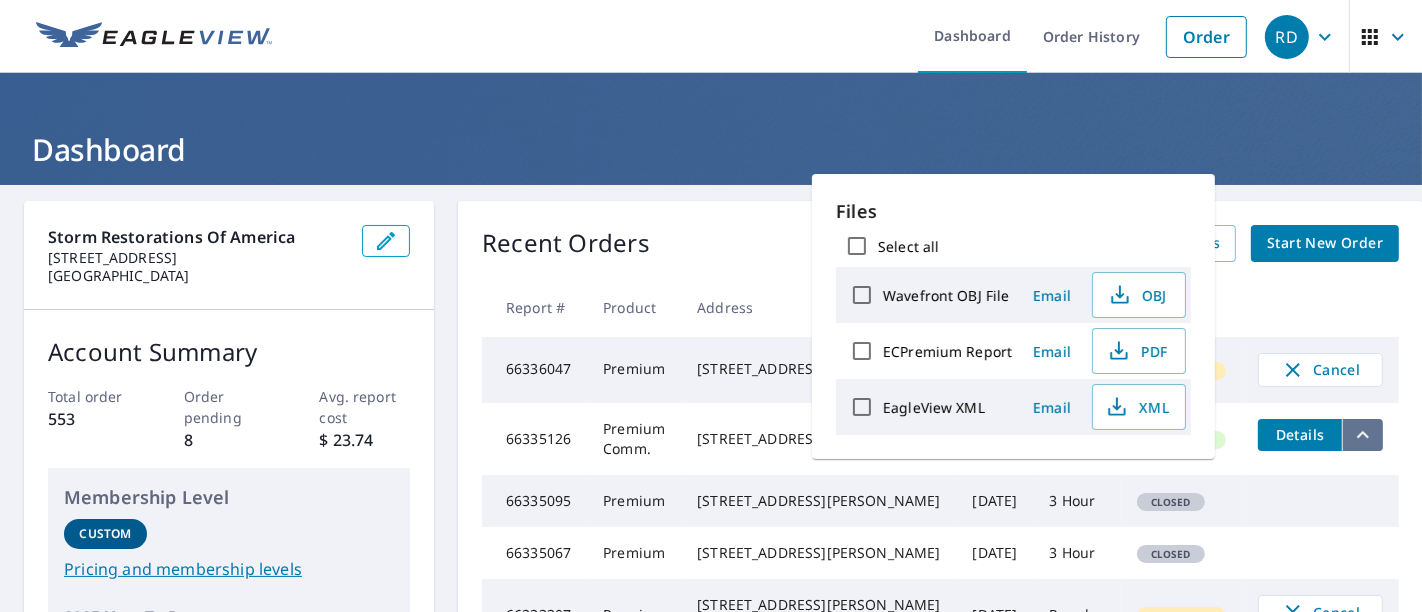 click 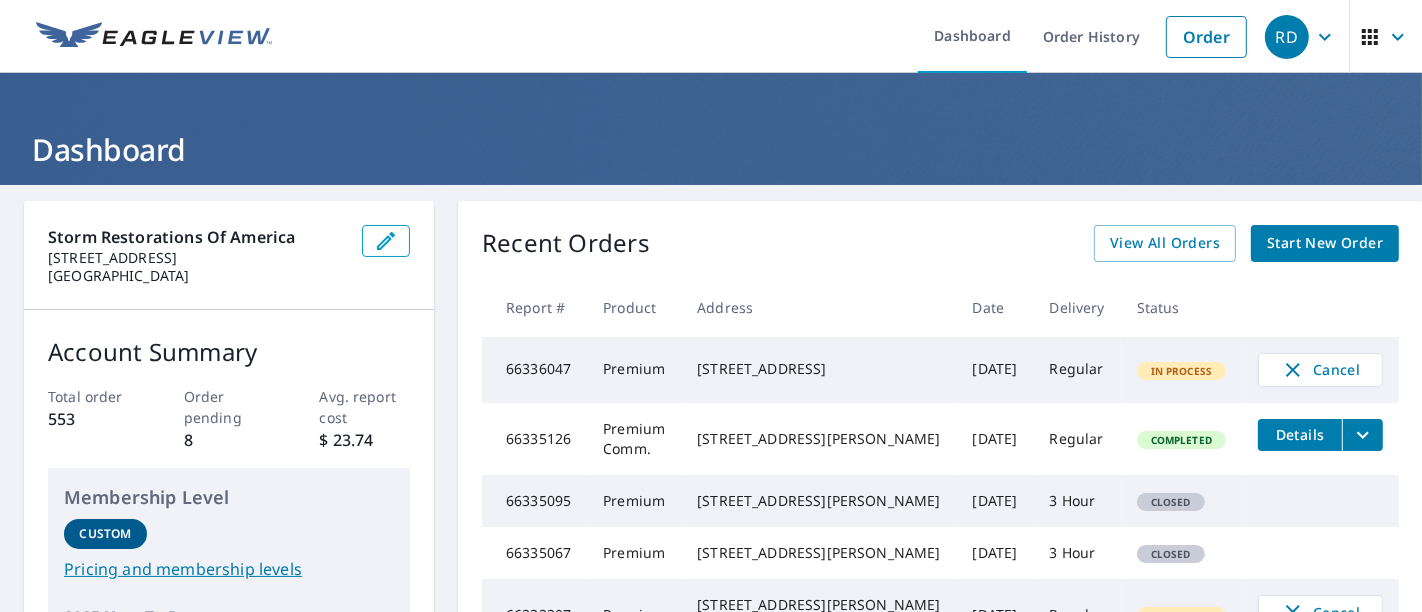 click 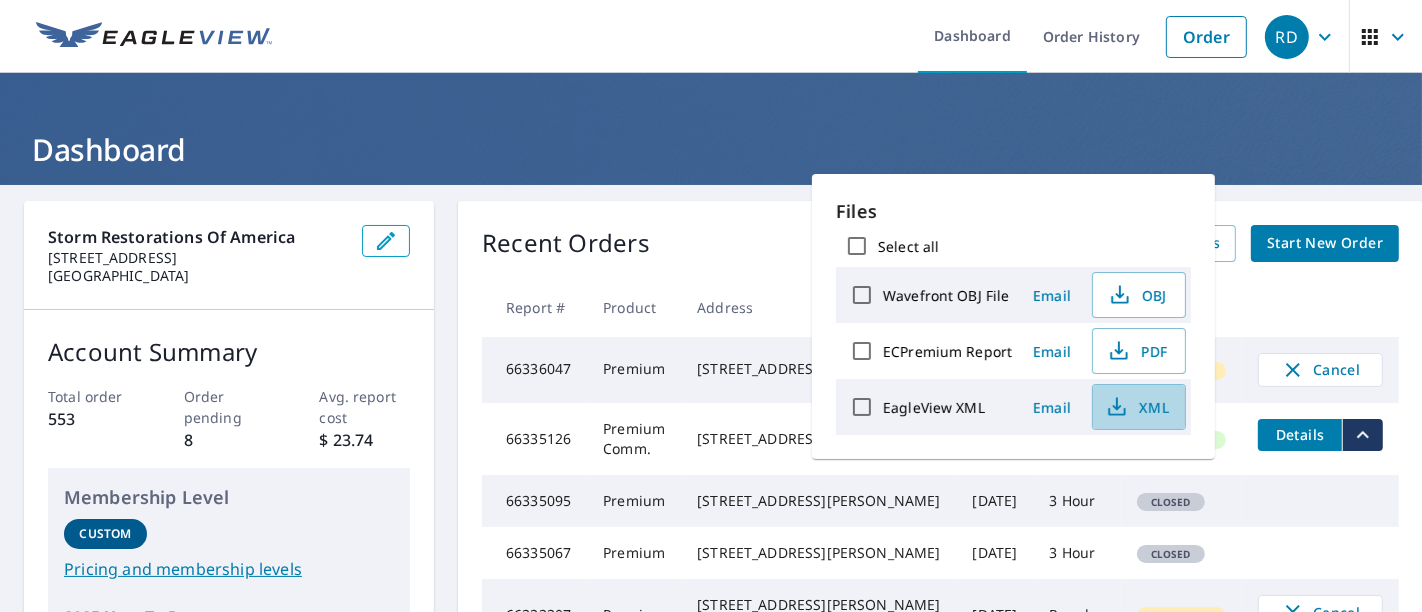 click on "XML" at bounding box center [1137, 407] 